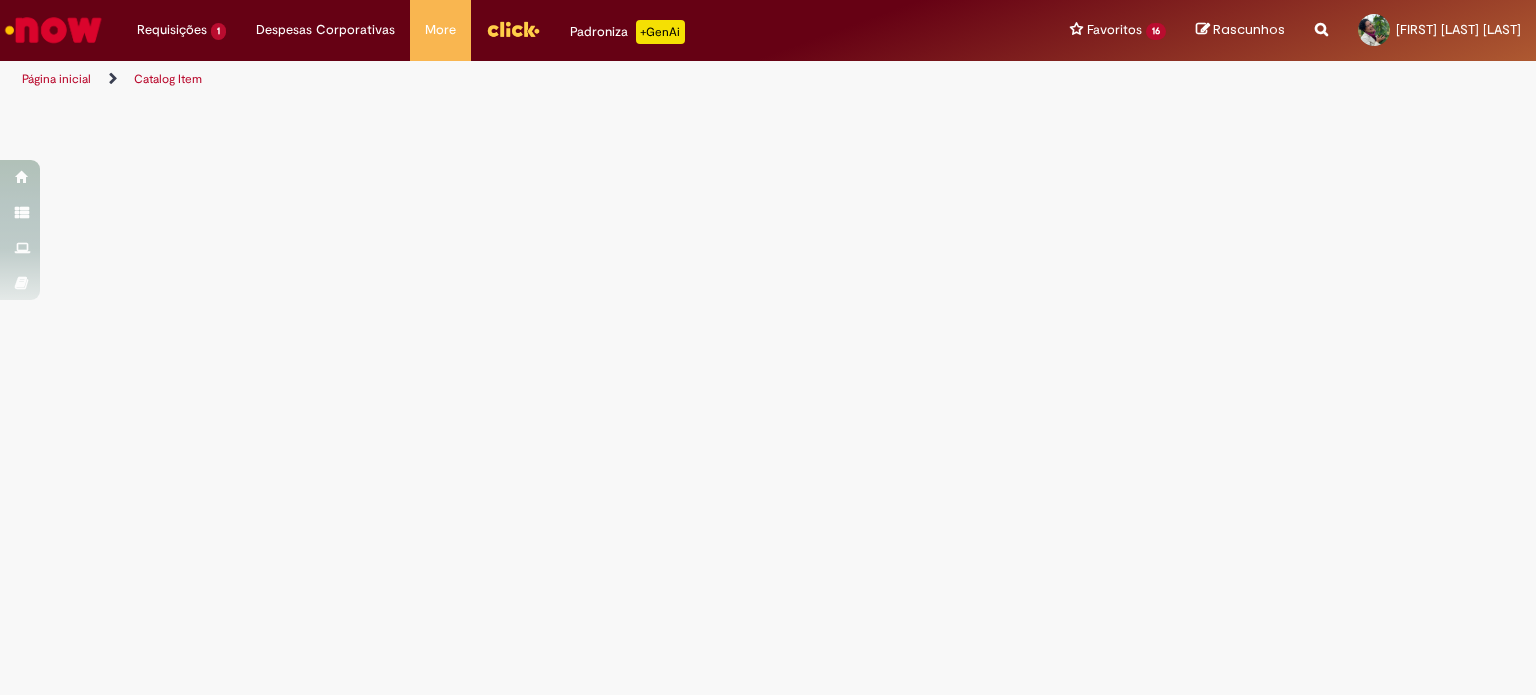 scroll, scrollTop: 0, scrollLeft: 0, axis: both 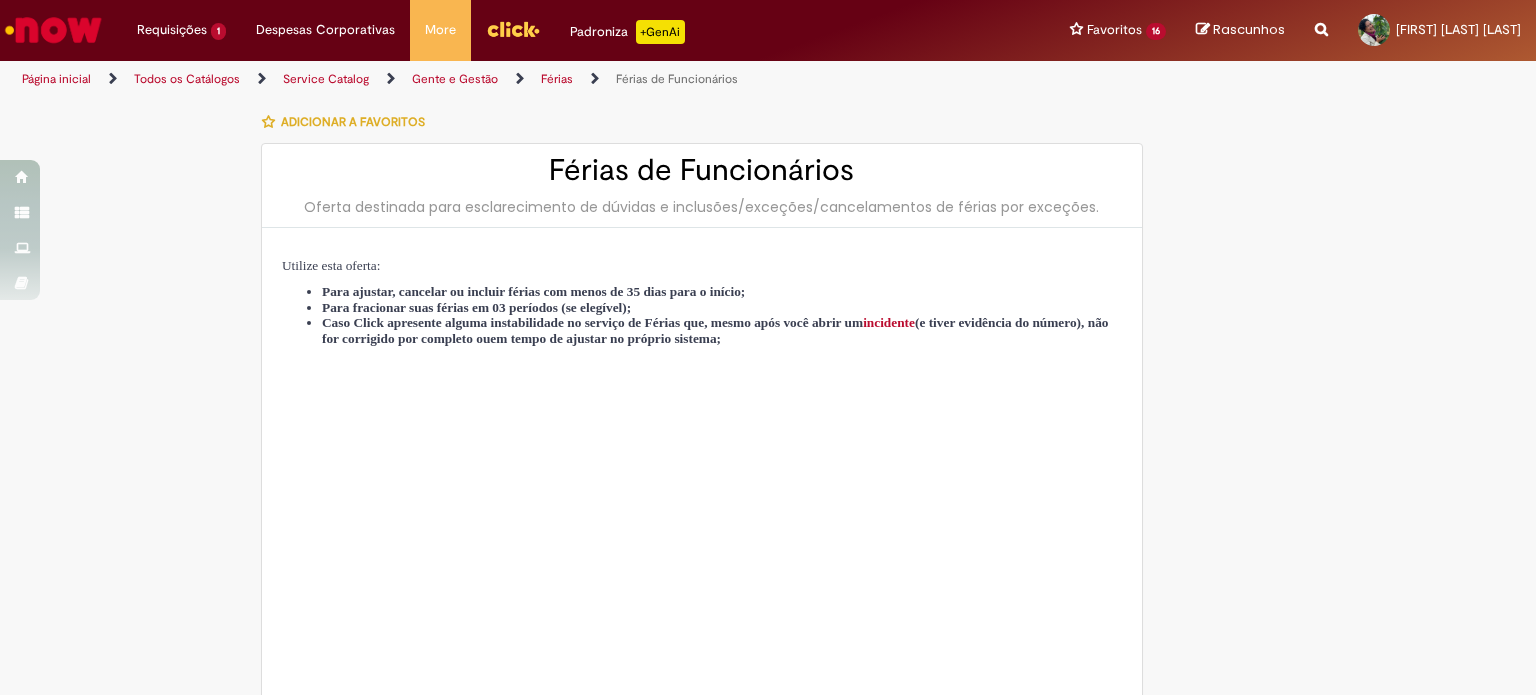 type on "********" 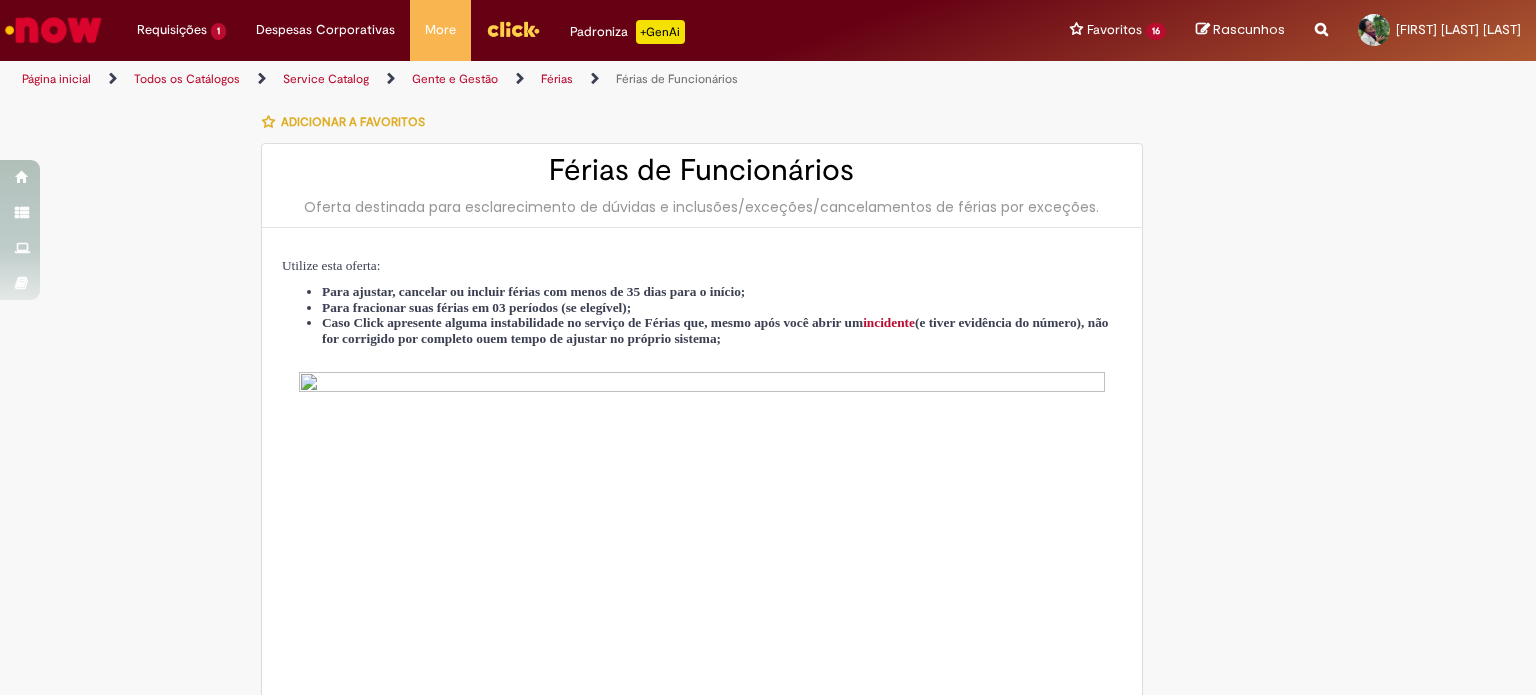 type on "**********" 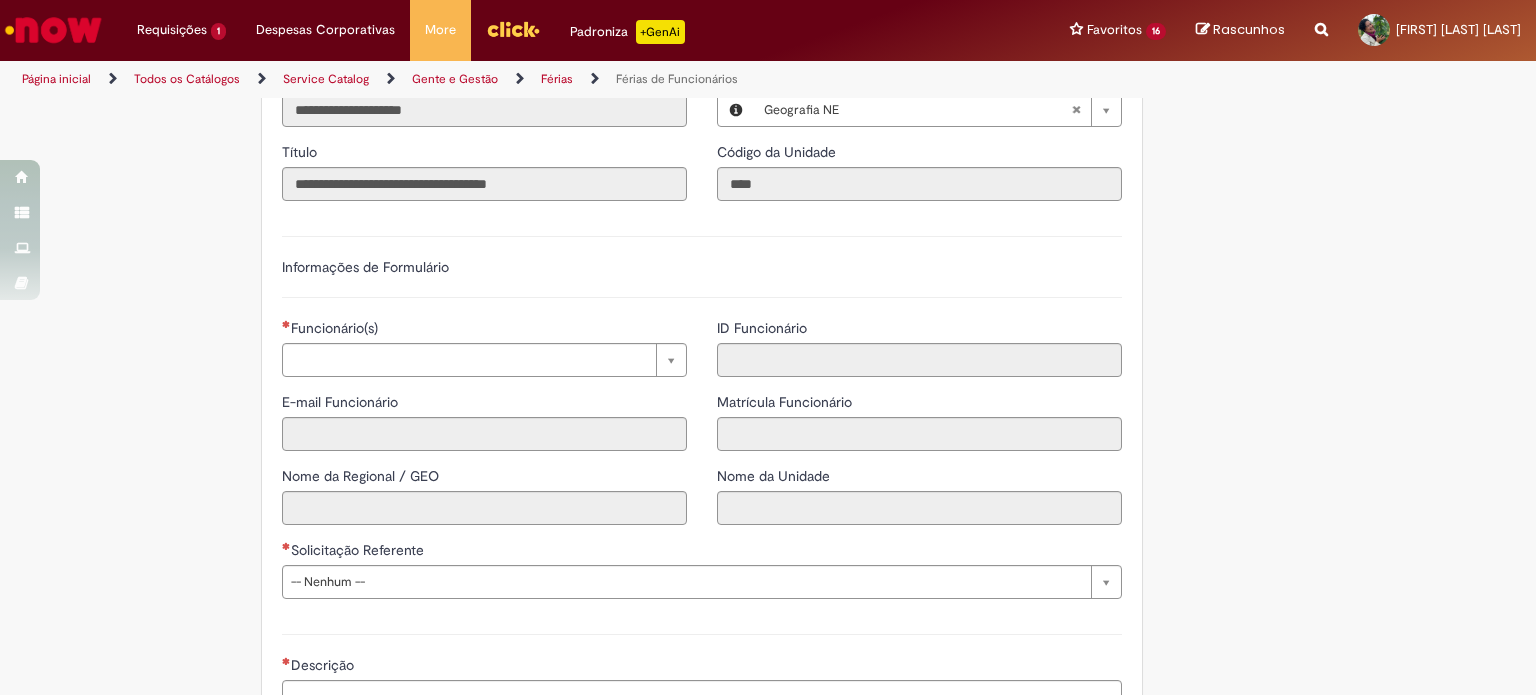 scroll, scrollTop: 1243, scrollLeft: 0, axis: vertical 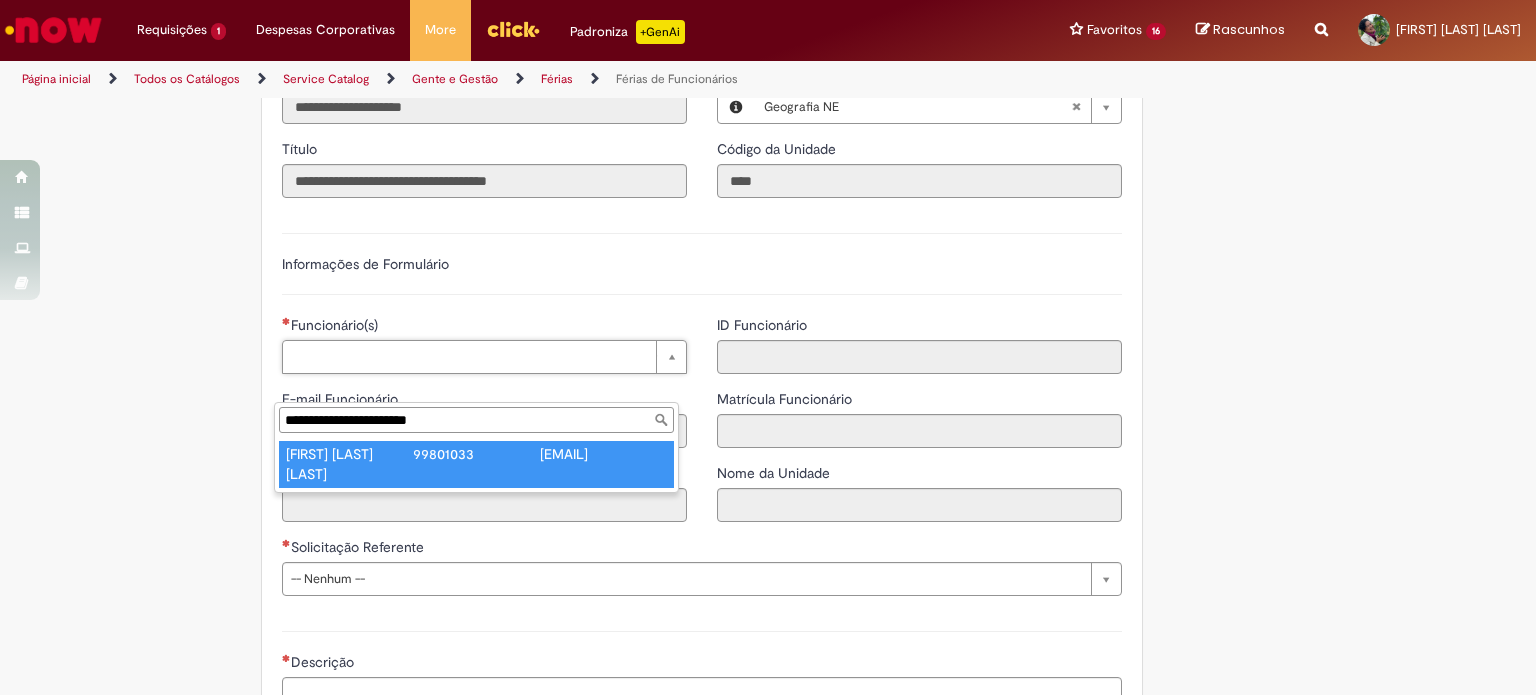 type on "**********" 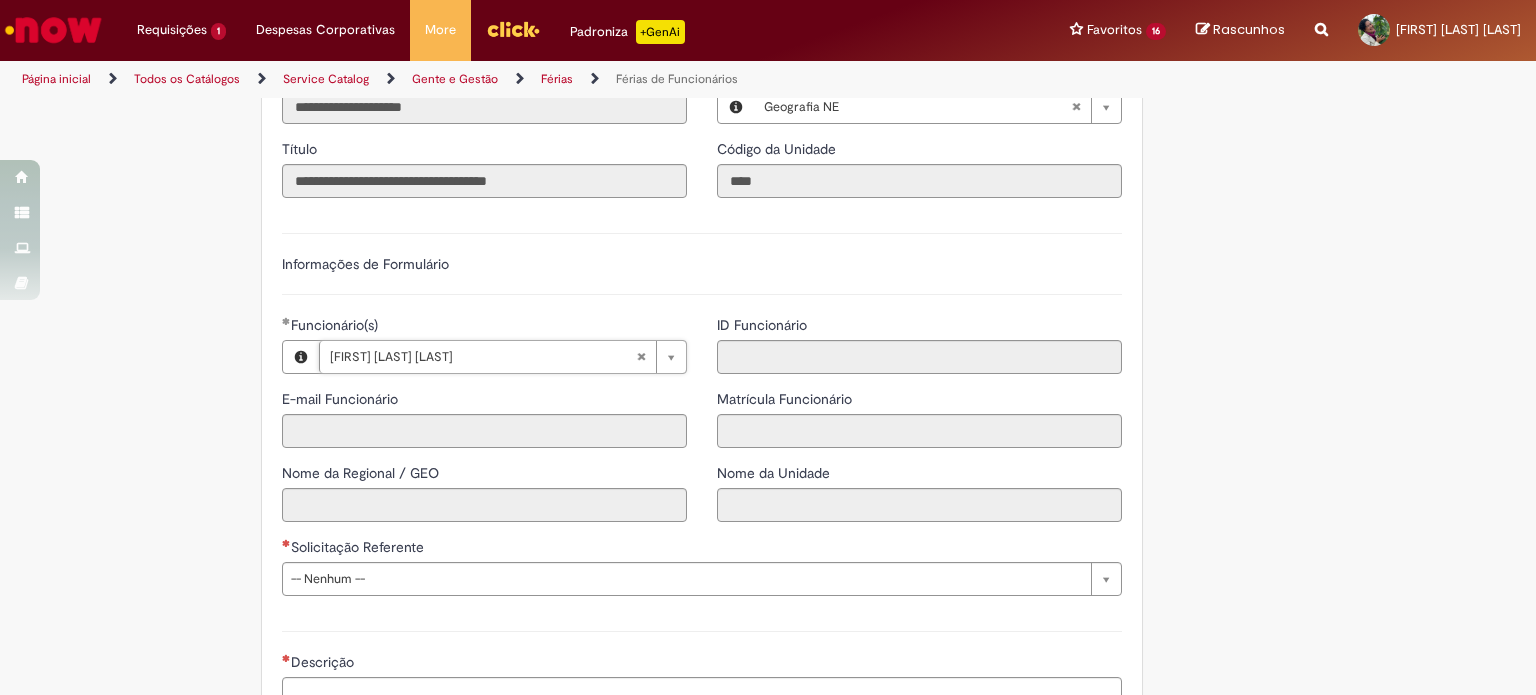 type on "**********" 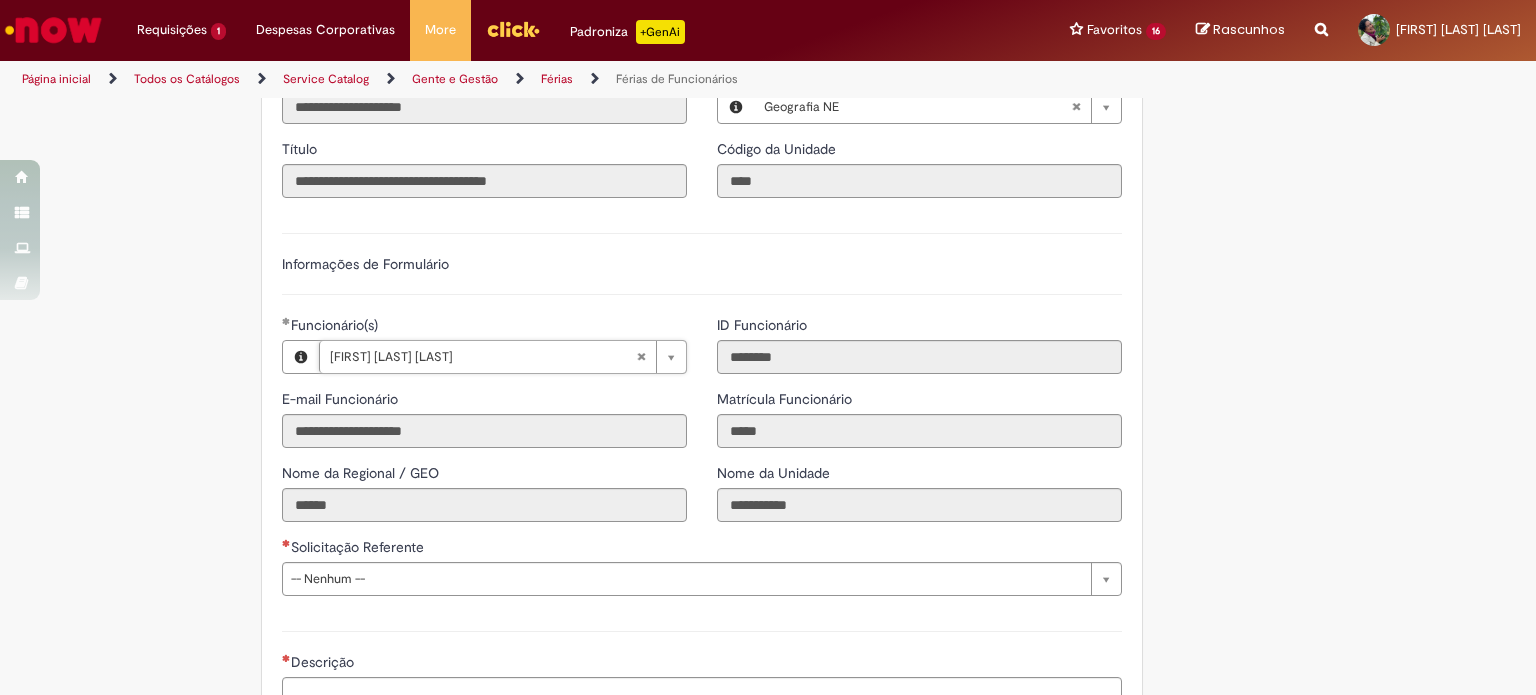 click on "Adicionar a Favoritos
Férias de Funcionários
Oferta destinada para esclarecimento de dúvidas e inclusões/exceções/cancelamentos de férias por exceções.
Utilize esta oferta:
Para ajustar, cancelar ou incluir férias com menos de 35 dias para o início;
Para fracionar suas férias em 03 períodos (se elegível);
Caso Click apresente alguma instabilidade no serviço de Férias que, mesmo após você abrir um  incidente  (e tiver evidência do número), não for corrigido por completo ou  em tempo de ajustar no próprio sistema;
> Para incluir, alterar ou cancelar Férias dentro do prazo de 35 dias de antecedência, é só acessar  Portal Click  > Você > Férias; > Para acessar a Diretriz de Férias, basta  clicar aqui
> Ficou com dúvidas sobre Férias via Termo? É só acessar a   FAQ – Fluxo de alteração de férias por exceção no Click Dúvidas Trabalhistas ." at bounding box center (768, -7) 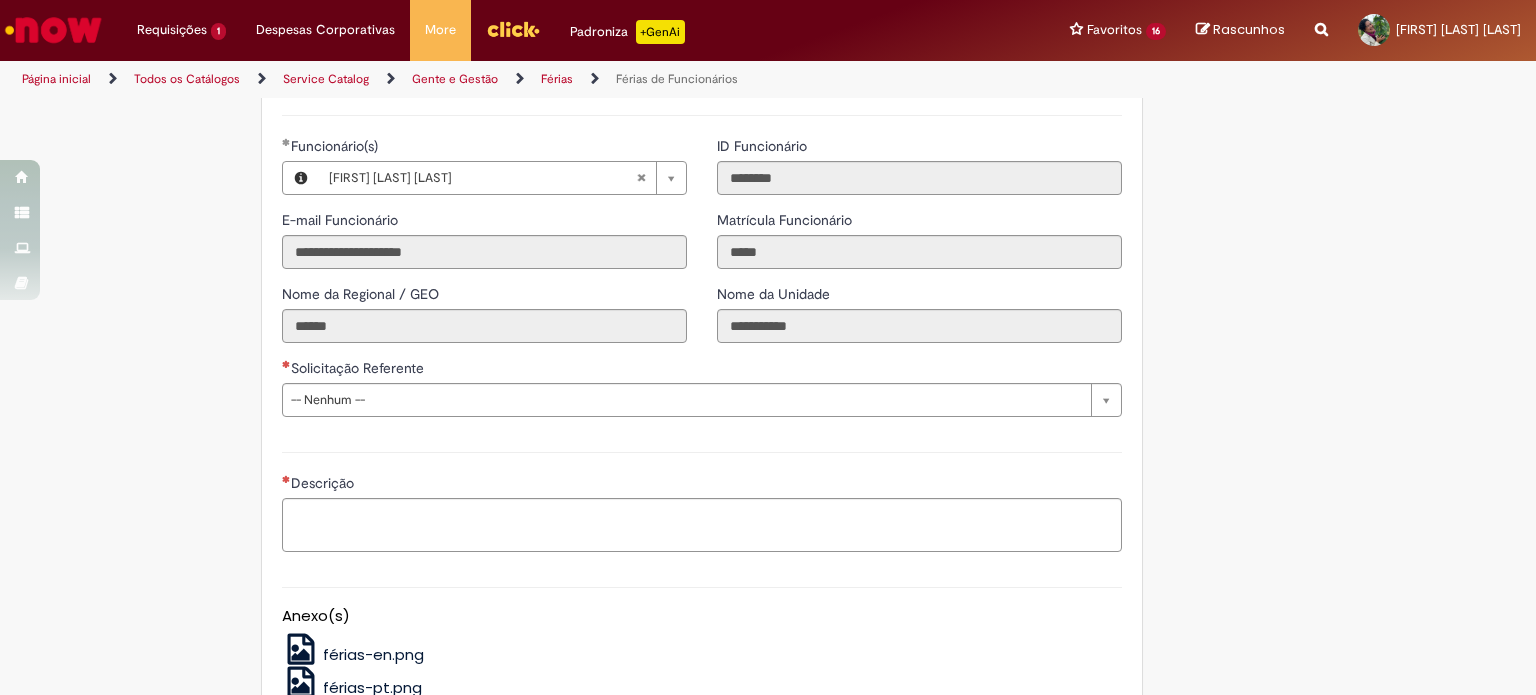 scroll, scrollTop: 1503, scrollLeft: 0, axis: vertical 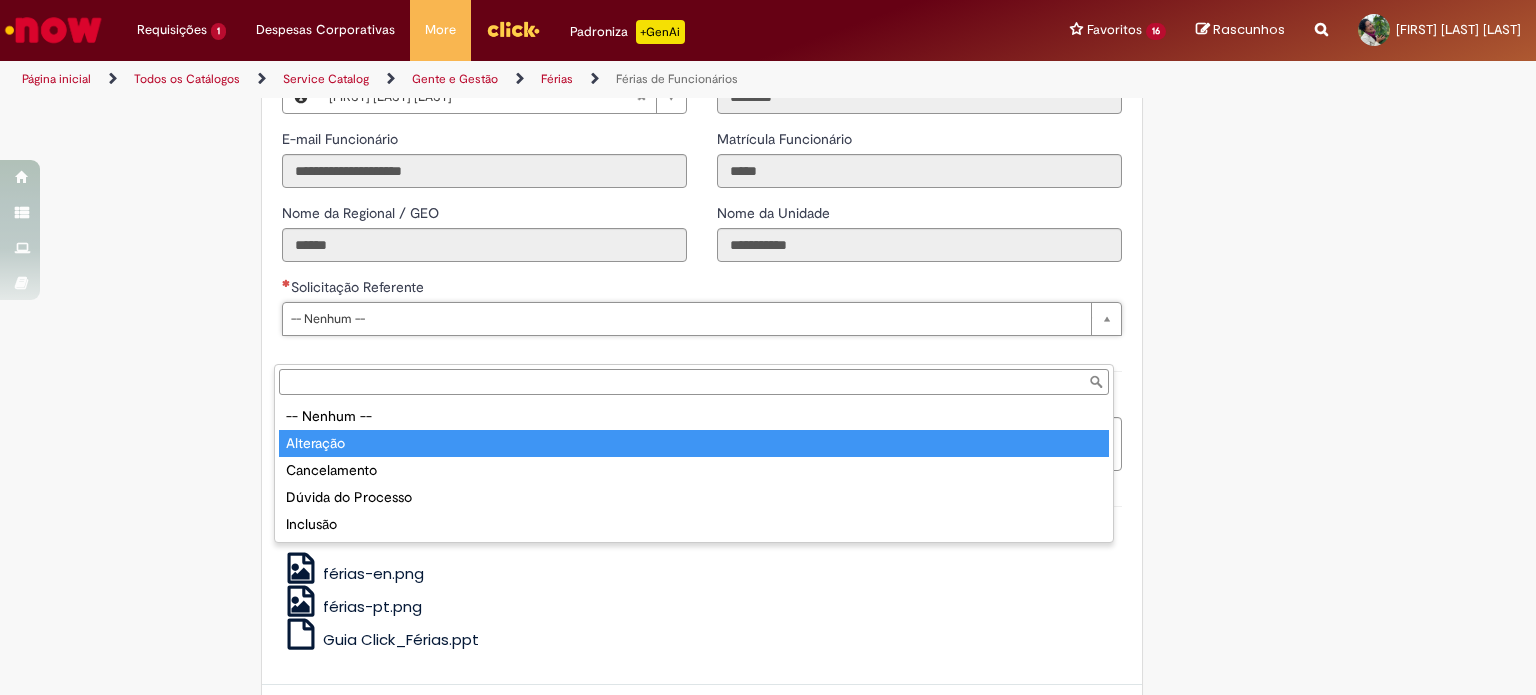type on "*********" 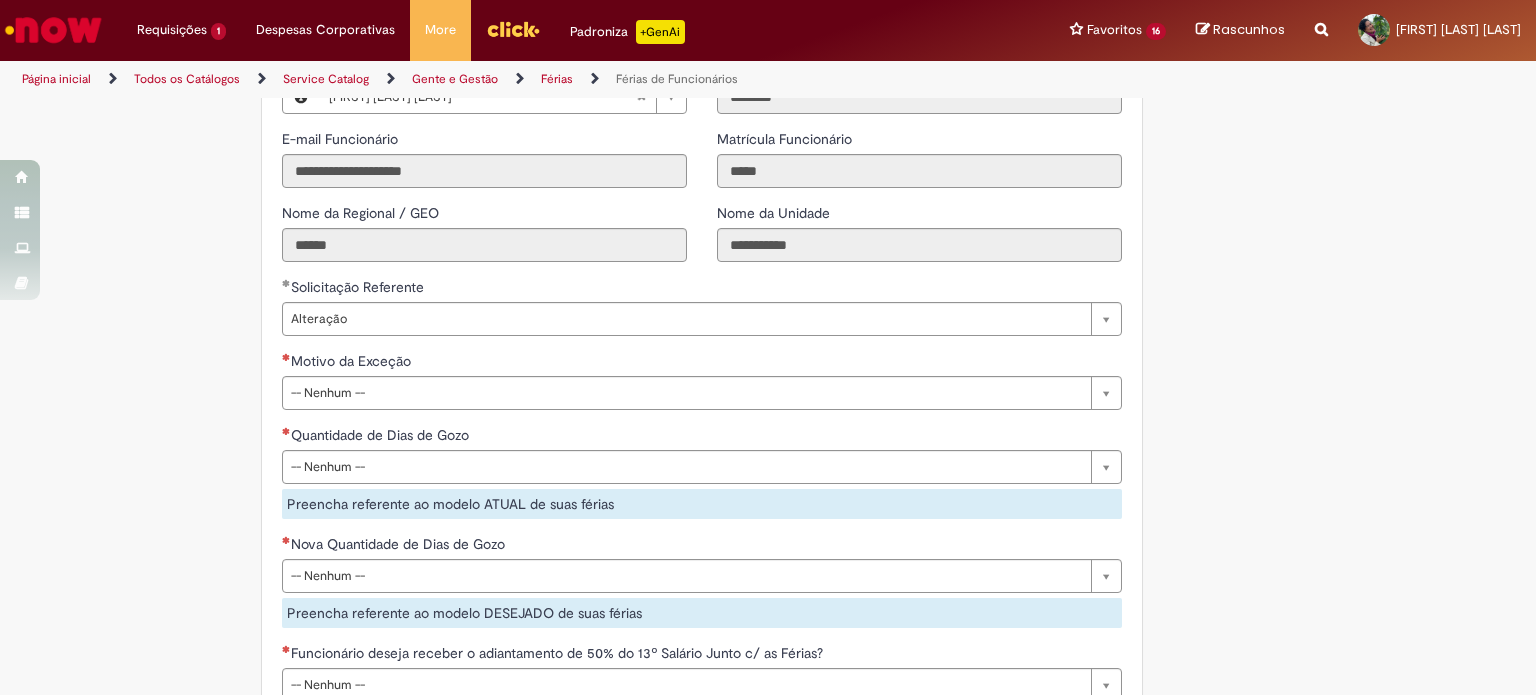click on "Tire dúvidas com LupiAssist    +GenAI
Oi! Eu sou LupiAssist, uma Inteligência Artificial Generativa em constante aprendizado   Meu conteúdo é monitorado para trazer uma melhor experiência
Dúvidas comuns:
Só mais um instante, estou consultando nossas bases de conhecimento  e escrevendo a melhor resposta pra você!
Title
Lorem ipsum dolor sit amet    Fazer uma nova pergunta
Gerei esta resposta utilizando IA Generativa em conjunto com os nossos padrões. Em caso de divergência, os documentos oficiais prevalecerão.
Saiba mais em:
Ou ligue para:
E aí, te ajudei?
Sim, obrigado!" at bounding box center [768, -83] 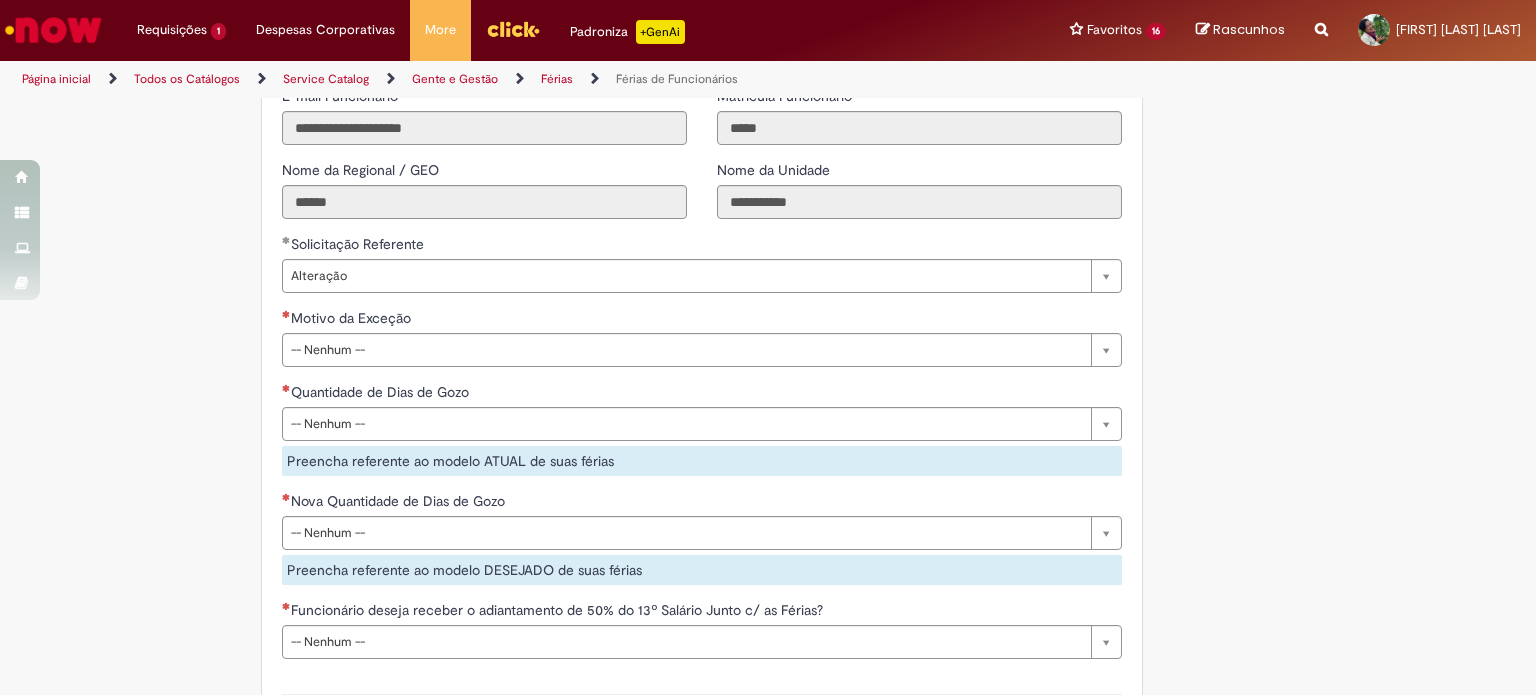 scroll, scrollTop: 1496, scrollLeft: 0, axis: vertical 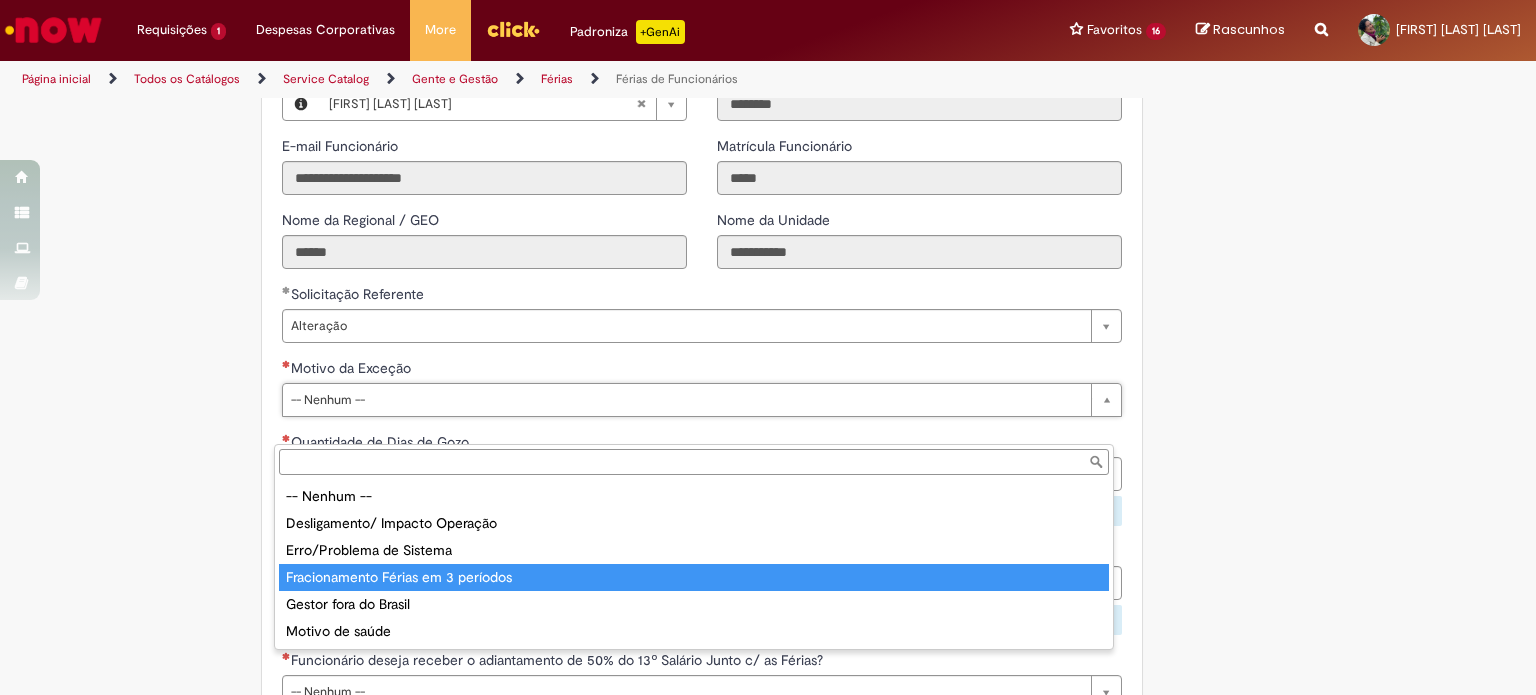 type on "**********" 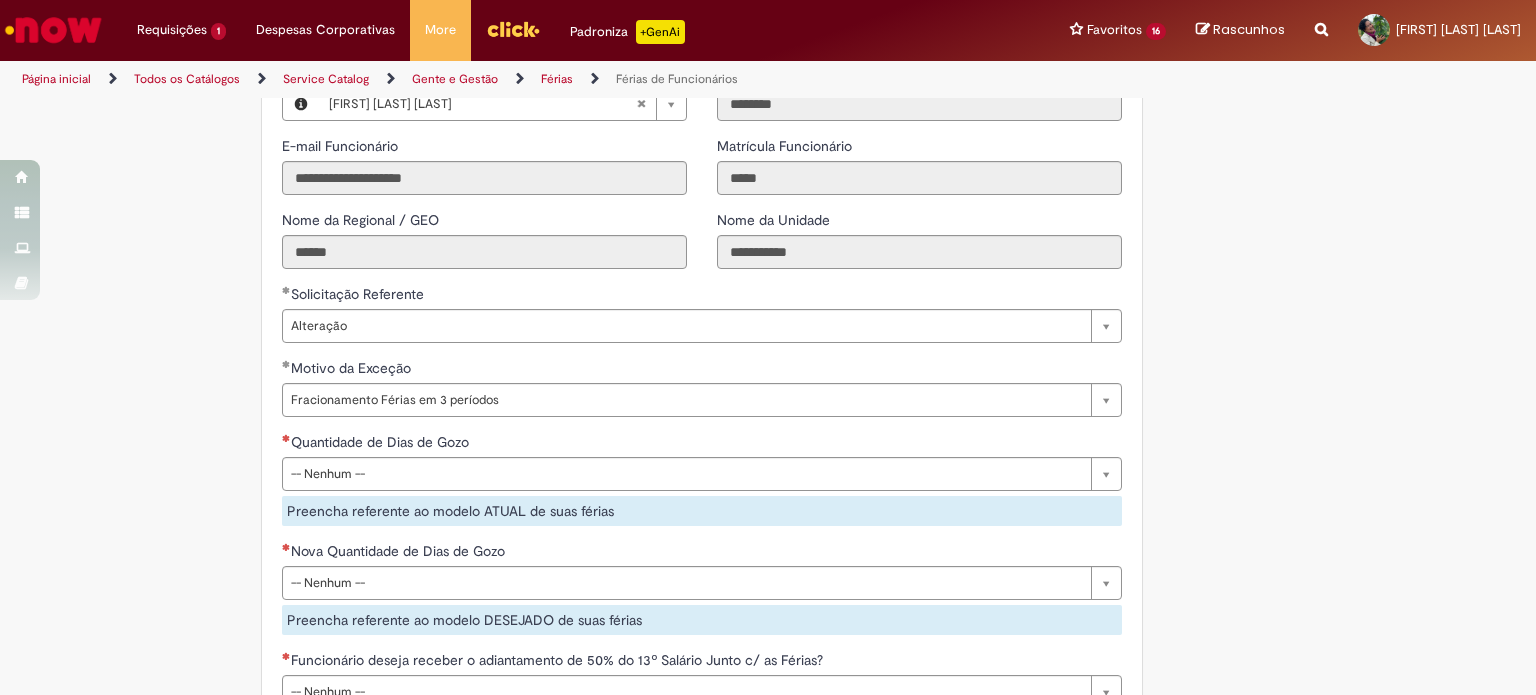 click on "Adicionar a Favoritos
Férias de Funcionários
Oferta destinada para esclarecimento de dúvidas e inclusões/exceções/cancelamentos de férias por exceções.
Utilize esta oferta:
Para ajustar, cancelar ou incluir férias com menos de 35 dias para o início;
Para fracionar suas férias em 03 períodos (se elegível);
Caso Click apresente alguma instabilidade no serviço de Férias que, mesmo após você abrir um  incidente  (e tiver evidência do número), não for corrigido por completo ou  em tempo de ajustar no próprio sistema;
> Para incluir, alterar ou cancelar Férias dentro do prazo de 35 dias de antecedência, é só acessar  Portal Click  > Você > Férias; > Para acessar a Diretriz de Férias, basta  clicar aqui
> Ficou com dúvidas sobre Férias via Termo? É só acessar a   FAQ – Fluxo de alteração de férias por exceção no Click Dúvidas Trabalhistas ." at bounding box center [768, 261] 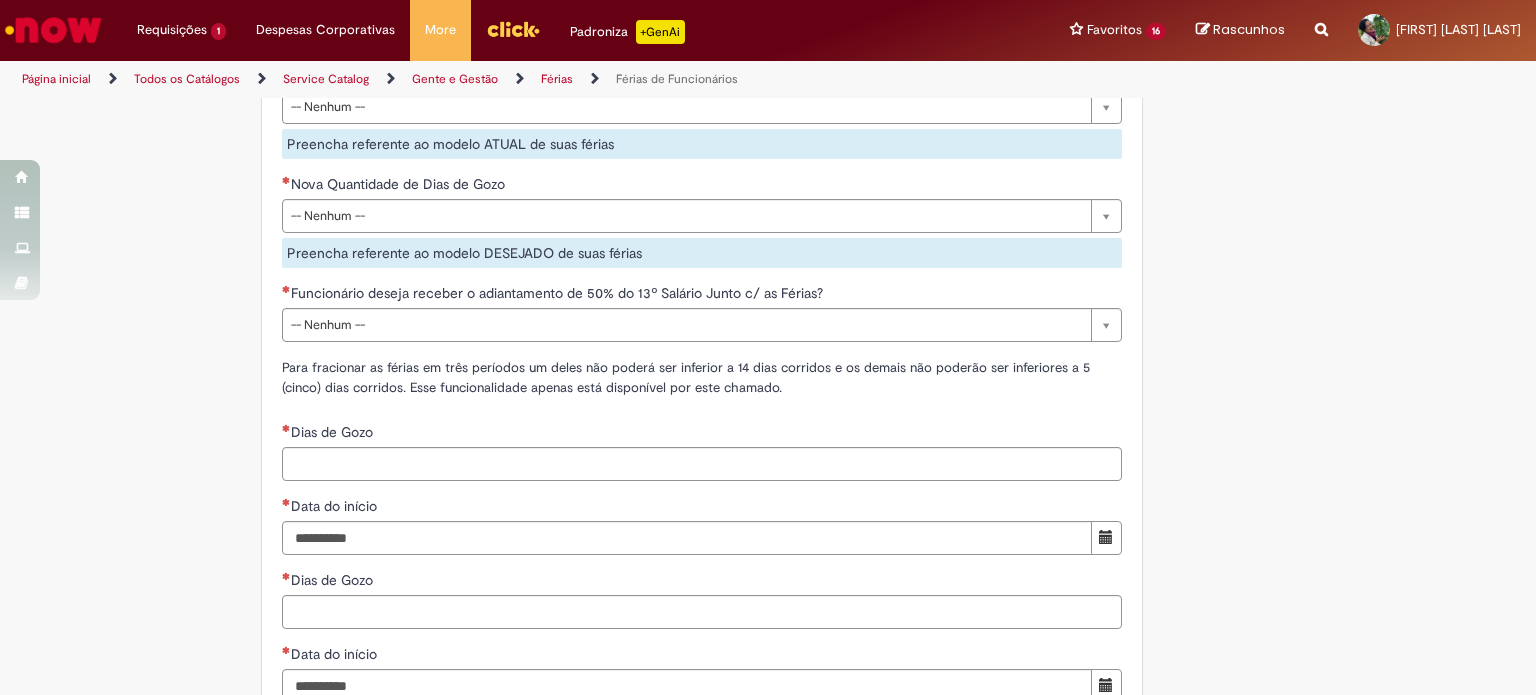 click on "Adicionar a Favoritos
Férias de Funcionários
Oferta destinada para esclarecimento de dúvidas e inclusões/exceções/cancelamentos de férias por exceções.
Utilize esta oferta:
Para ajustar, cancelar ou incluir férias com menos de 35 dias para o início;
Para fracionar suas férias em 03 períodos (se elegível);
Caso Click apresente alguma instabilidade no serviço de Férias que, mesmo após você abrir um  incidente  (e tiver evidência do número), não for corrigido por completo ou  em tempo de ajustar no próprio sistema;
> Para incluir, alterar ou cancelar Férias dentro do prazo de 35 dias de antecedência, é só acessar  Portal Click  > Você > Férias; > Para acessar a Diretriz de Férias, basta  clicar aqui
> Ficou com dúvidas sobre Férias via Termo? É só acessar a   FAQ – Fluxo de alteração de férias por exceção no Click Dúvidas Trabalhistas ." at bounding box center (768, -106) 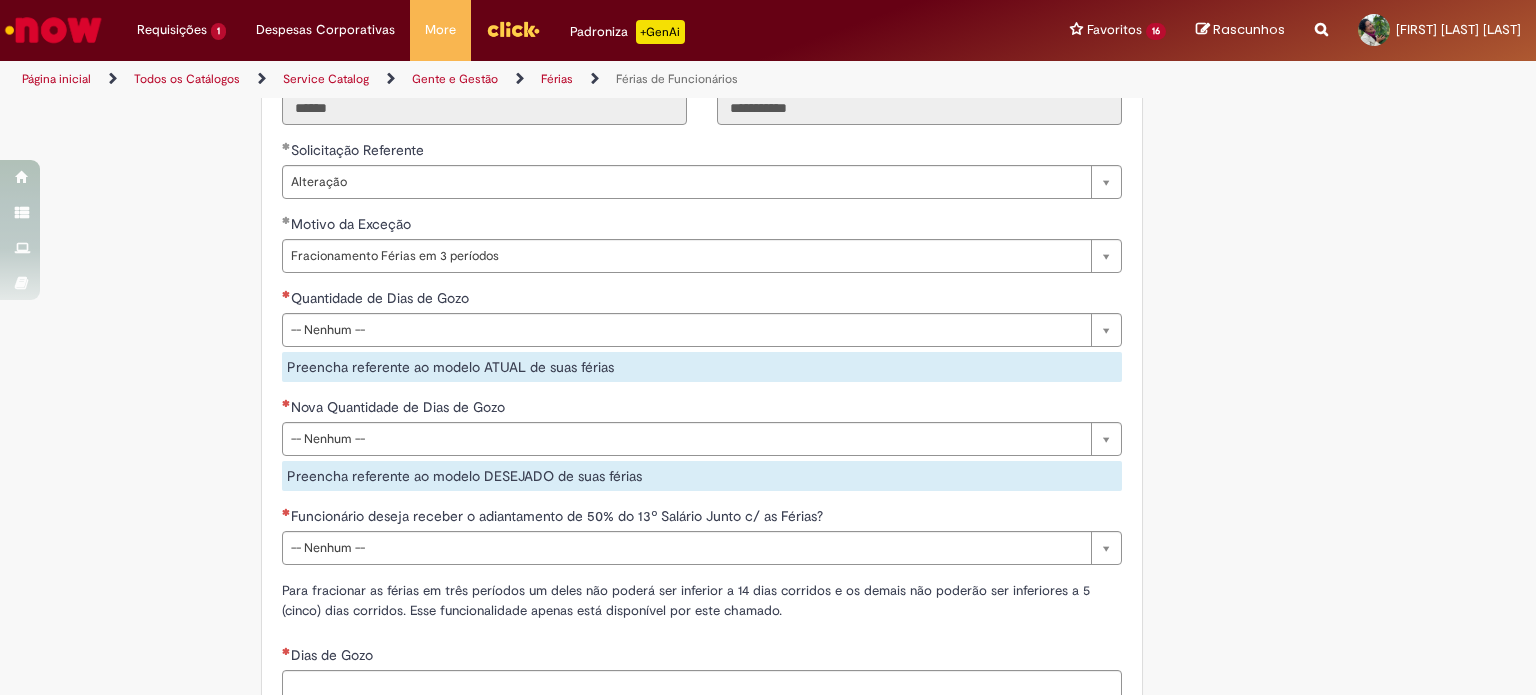 scroll, scrollTop: 1639, scrollLeft: 0, axis: vertical 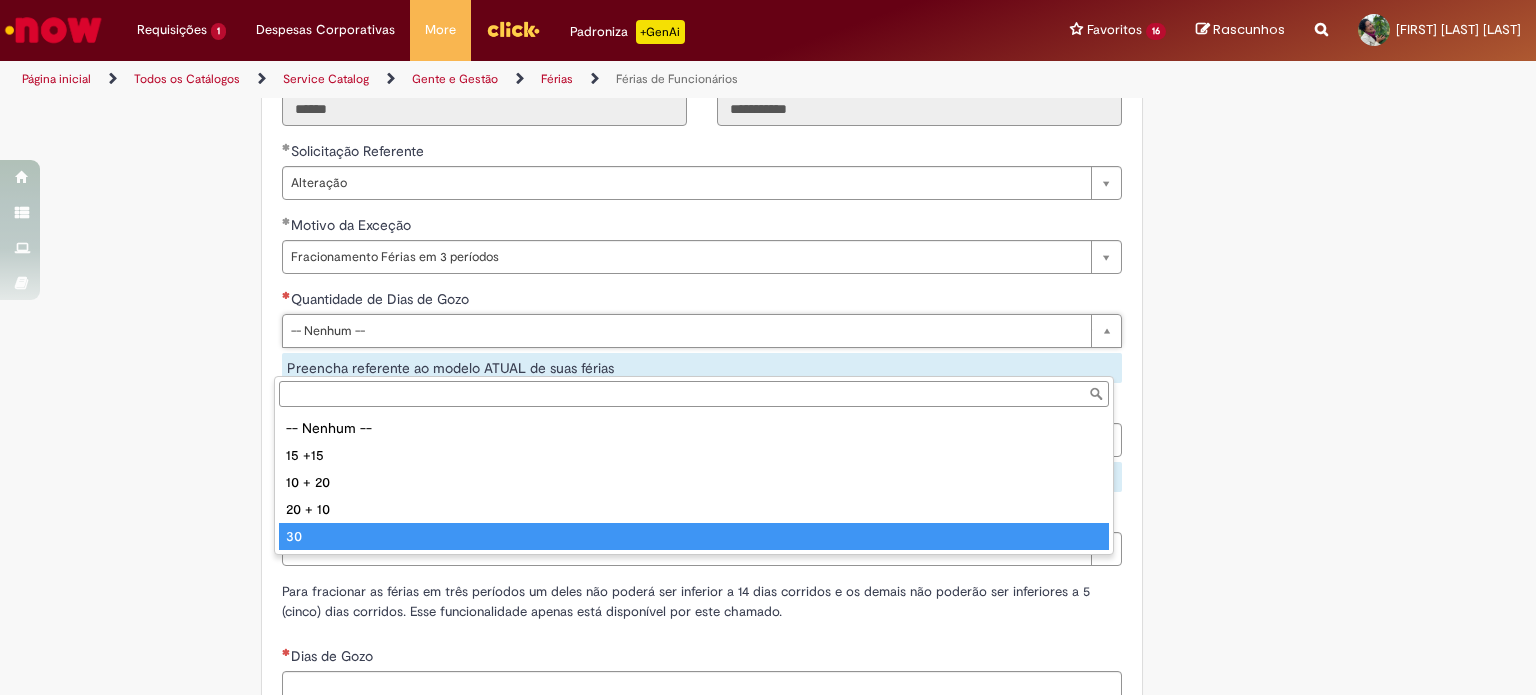 type on "**" 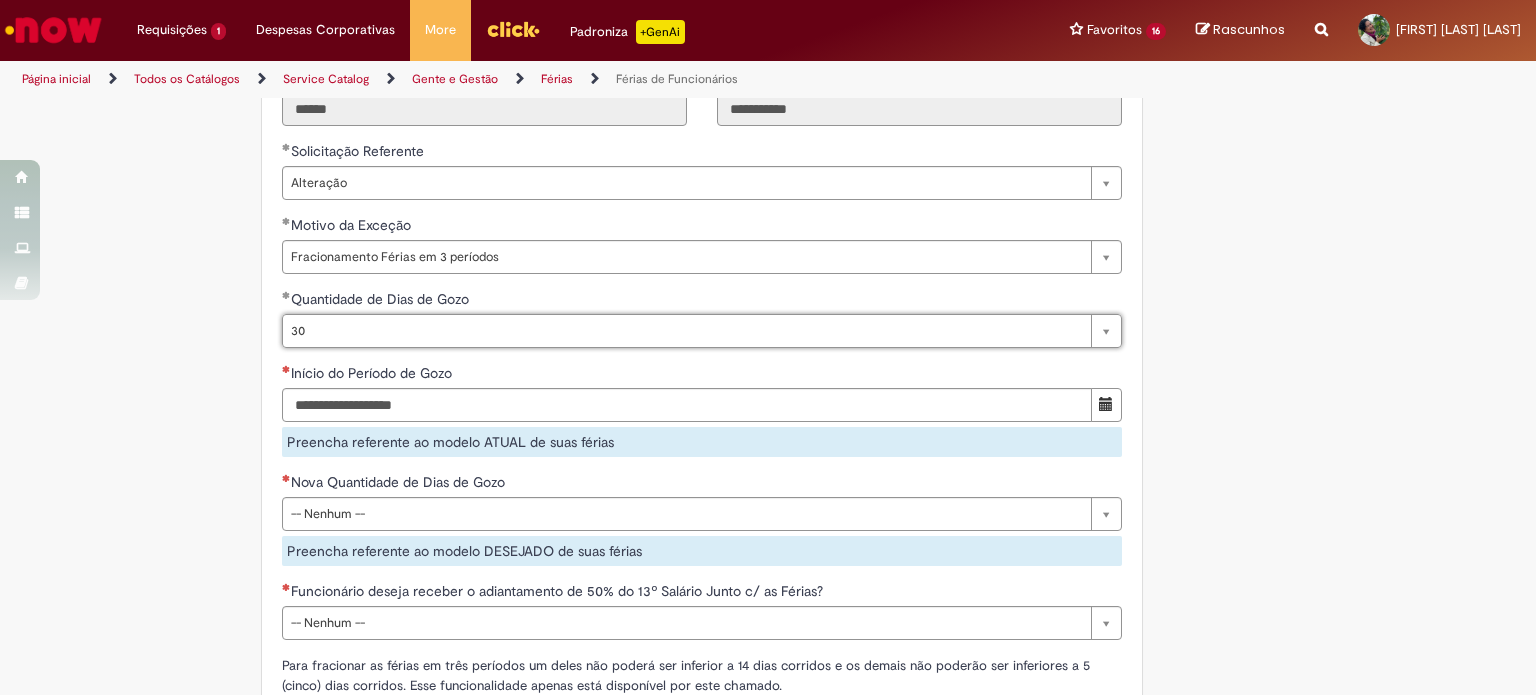 click on "Adicionar a Favoritos
Férias de Funcionários
Oferta destinada para esclarecimento de dúvidas e inclusões/exceções/cancelamentos de férias por exceções.
Utilize esta oferta:
Para ajustar, cancelar ou incluir férias com menos de 35 dias para o início;
Para fracionar suas férias em 03 períodos (se elegível);
Caso Click apresente alguma instabilidade no serviço de Férias que, mesmo após você abrir um  incidente  (e tiver evidência do número), não for corrigido por completo ou  em tempo de ajustar no próprio sistema;
> Para incluir, alterar ou cancelar Férias dentro do prazo de 35 dias de antecedência, é só acessar  Portal Click  > Você > Férias; > Para acessar a Diretriz de Férias, basta  clicar aqui
> Ficou com dúvidas sobre Férias via Termo? É só acessar a   FAQ – Fluxo de alteração de férias por exceção no Click Dúvidas Trabalhistas ." at bounding box center [768, 155] 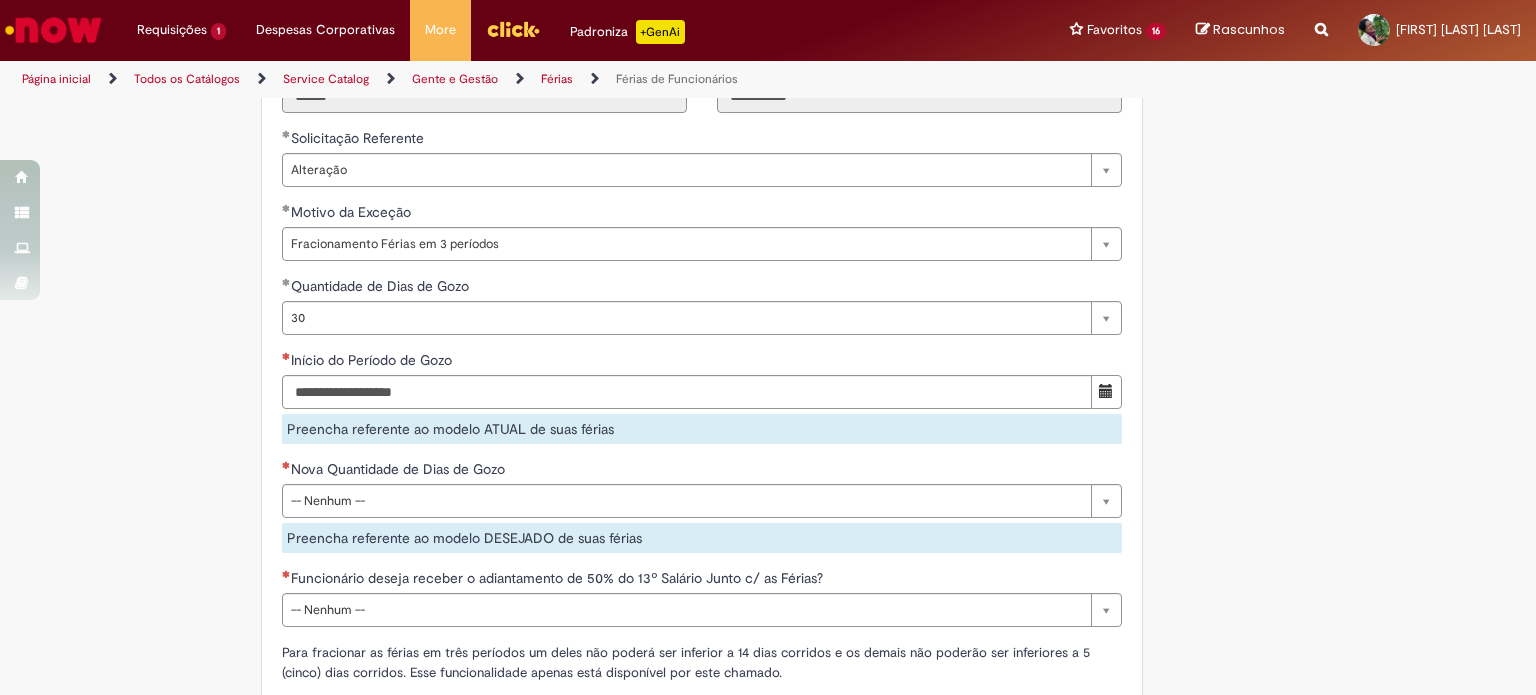 scroll, scrollTop: 1652, scrollLeft: 0, axis: vertical 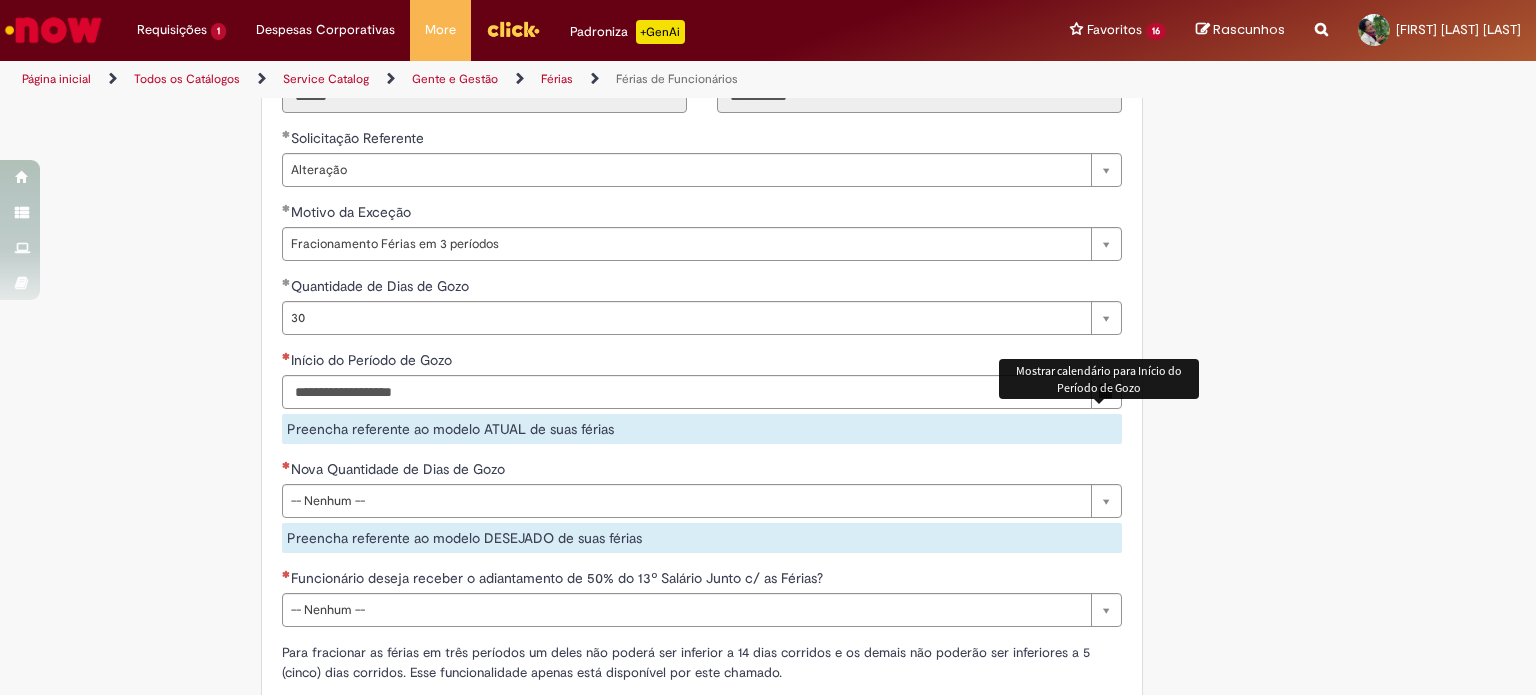click at bounding box center (1106, 391) 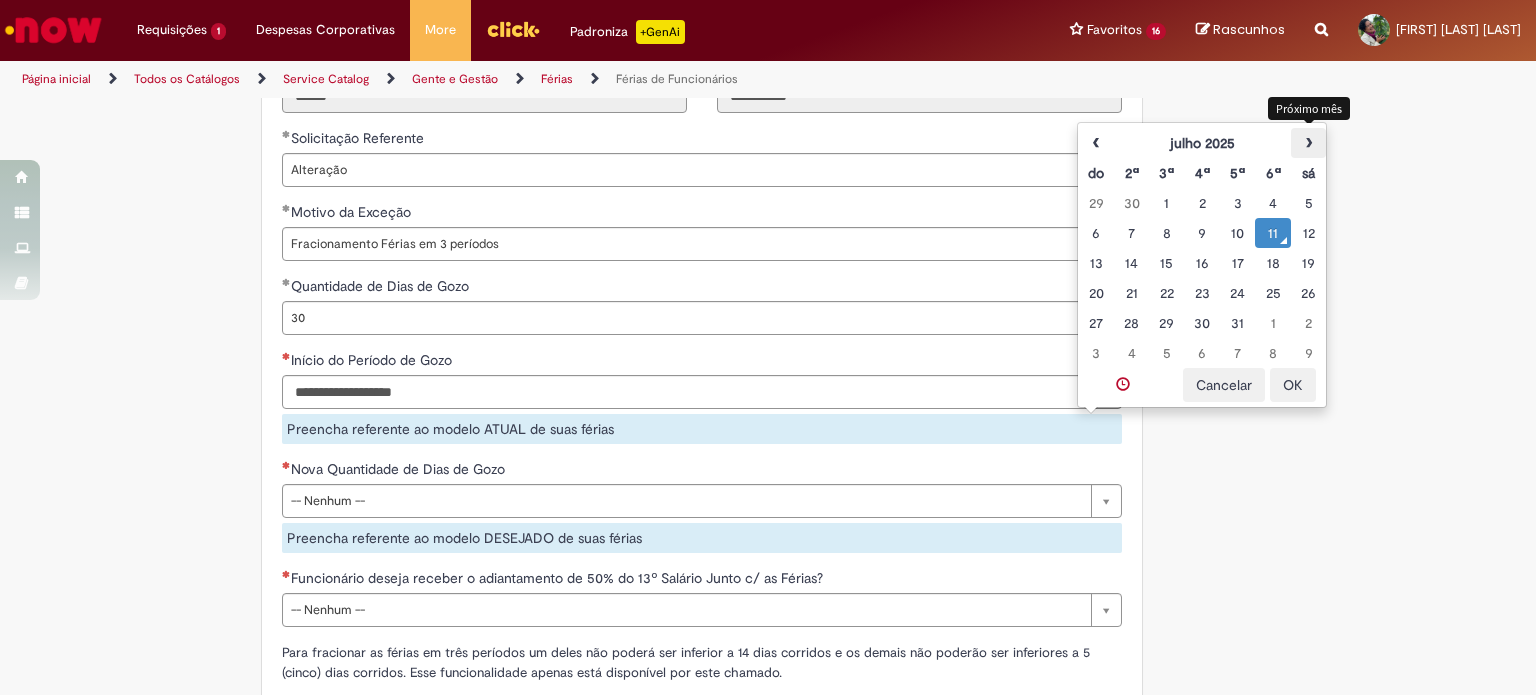 click on "›" at bounding box center (1308, 143) 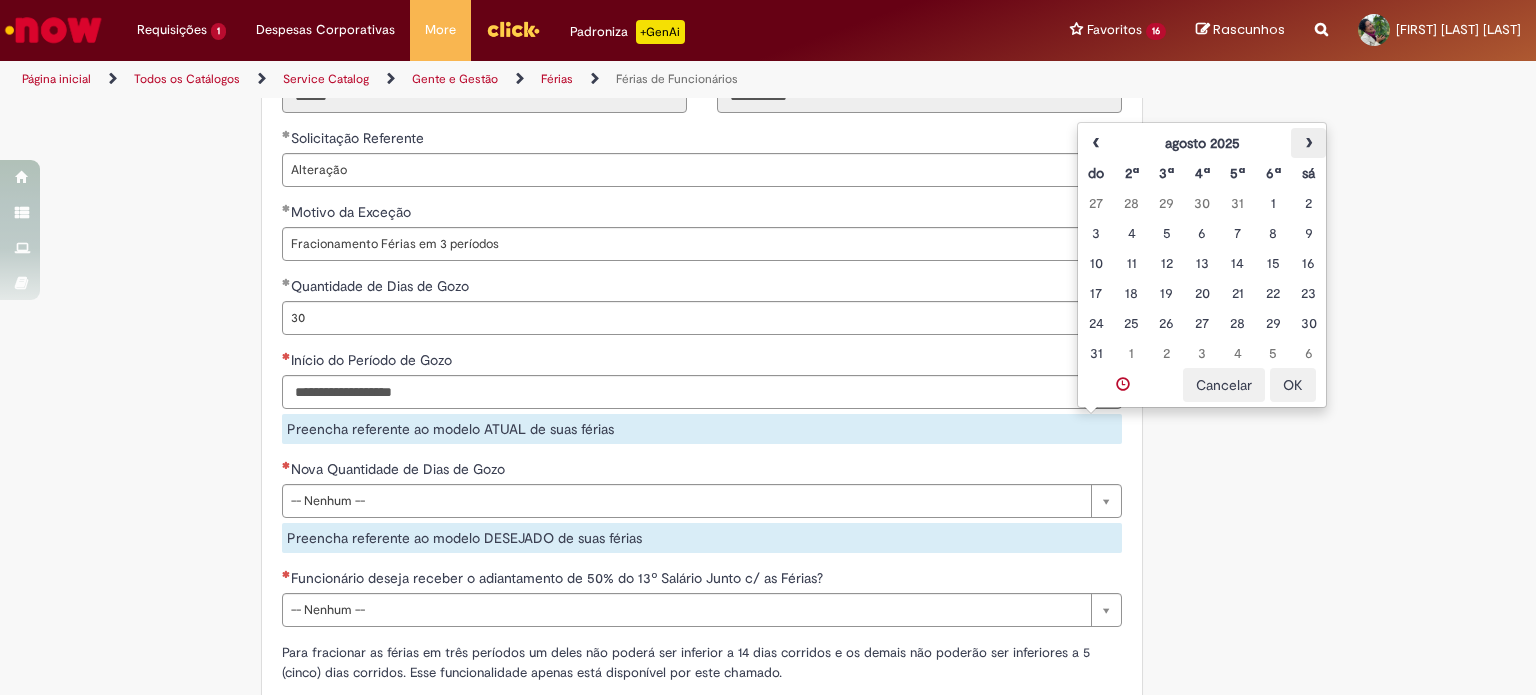 click on "›" at bounding box center (1308, 143) 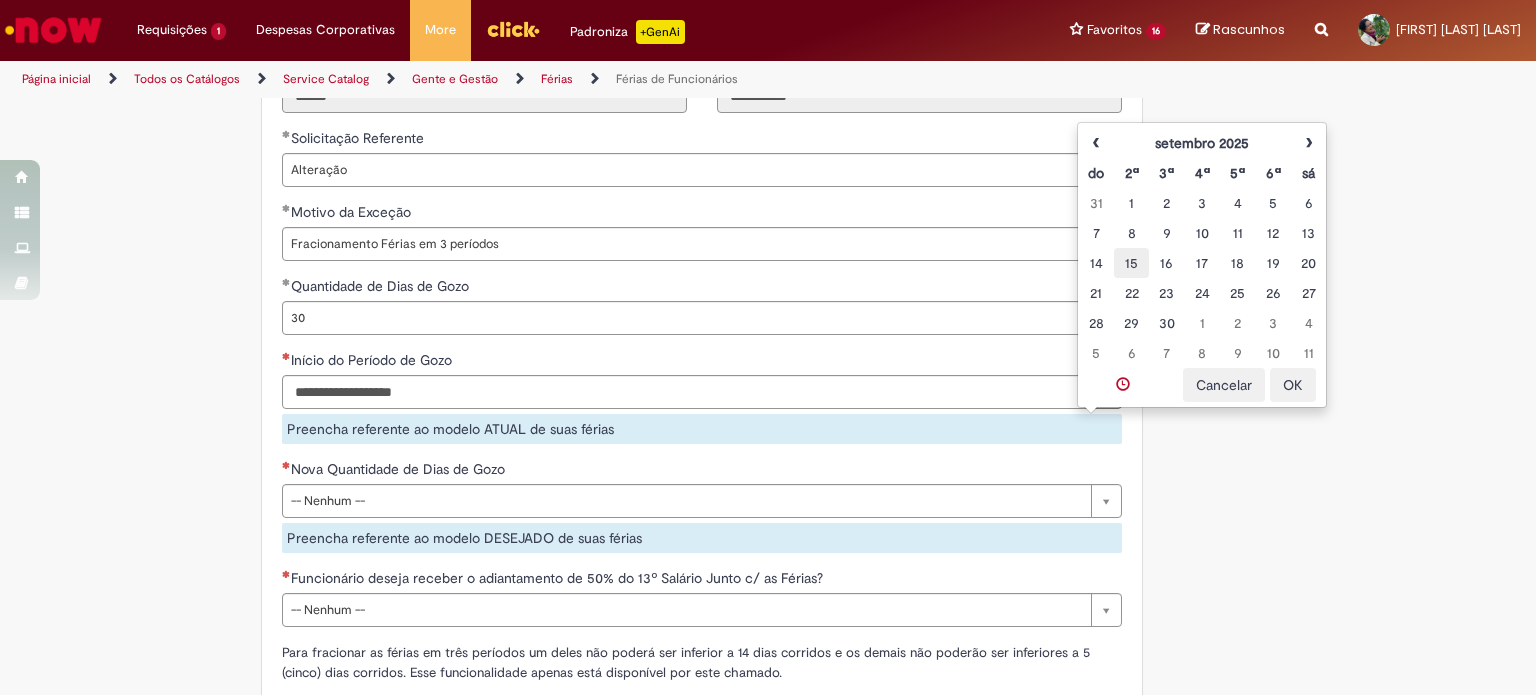 click on "15" at bounding box center (1131, 263) 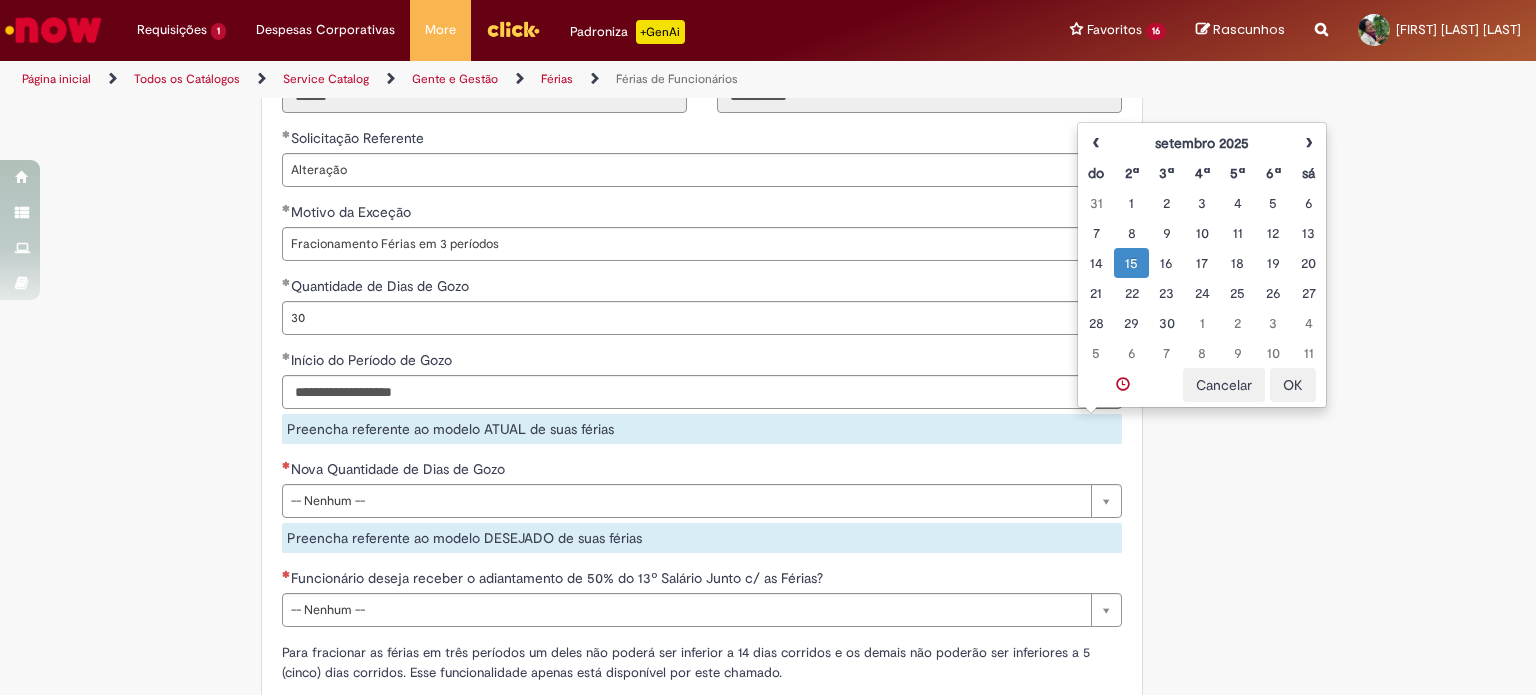 click on "Adicionar a Favoritos
Férias de Funcionários
Oferta destinada para esclarecimento de dúvidas e inclusões/exceções/cancelamentos de férias por exceções.
Utilize esta oferta:
Para ajustar, cancelar ou incluir férias com menos de 35 dias para o início;
Para fracionar suas férias em 03 períodos (se elegível);
Caso Click apresente alguma instabilidade no serviço de Férias que, mesmo após você abrir um  incidente  (e tiver evidência do número), não for corrigido por completo ou  em tempo de ajustar no próprio sistema;
> Para incluir, alterar ou cancelar Férias dentro do prazo de 35 dias de antecedência, é só acessar  Portal Click  > Você > Férias; > Para acessar a Diretriz de Férias, basta  clicar aqui
> Ficou com dúvidas sobre Férias via Termo? É só acessar a   FAQ – Fluxo de alteração de férias por exceção no Click Dúvidas Trabalhistas ." at bounding box center [768, 142] 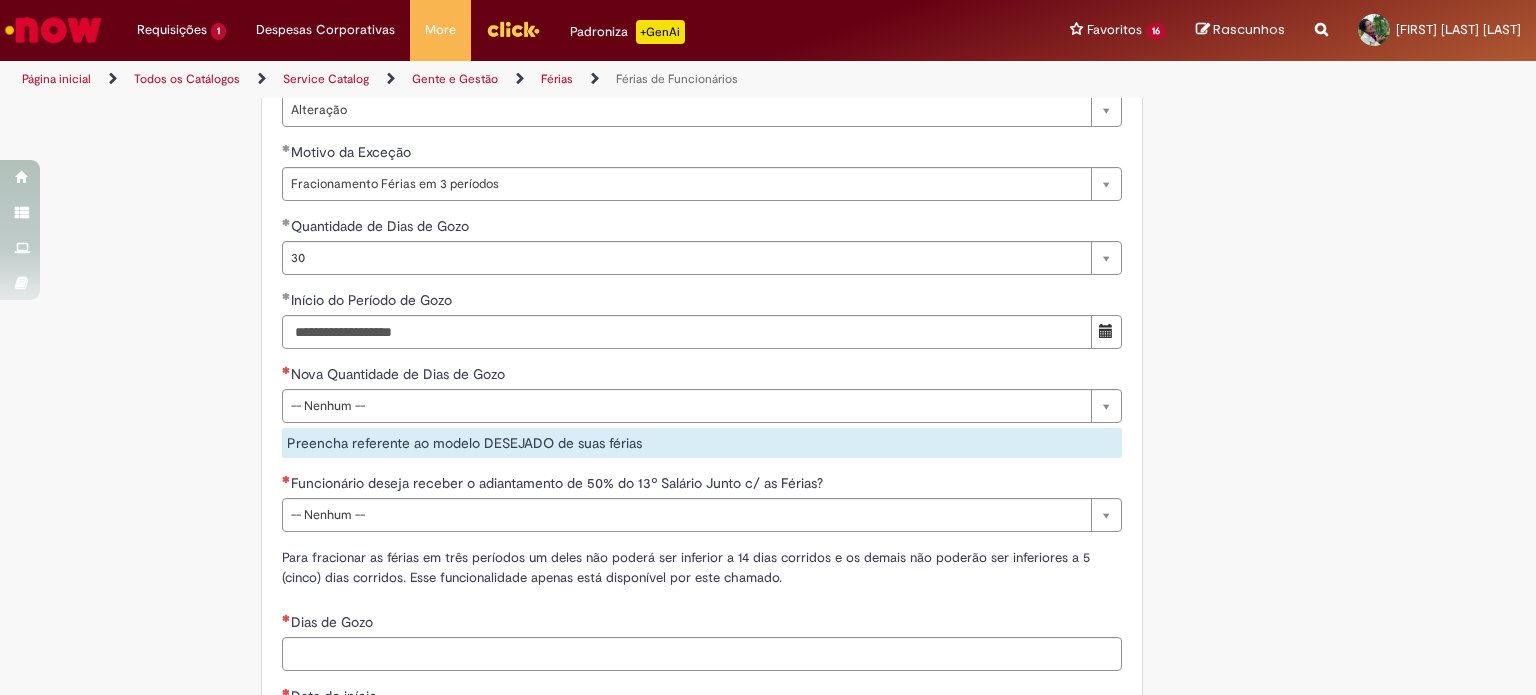 scroll, scrollTop: 1714, scrollLeft: 0, axis: vertical 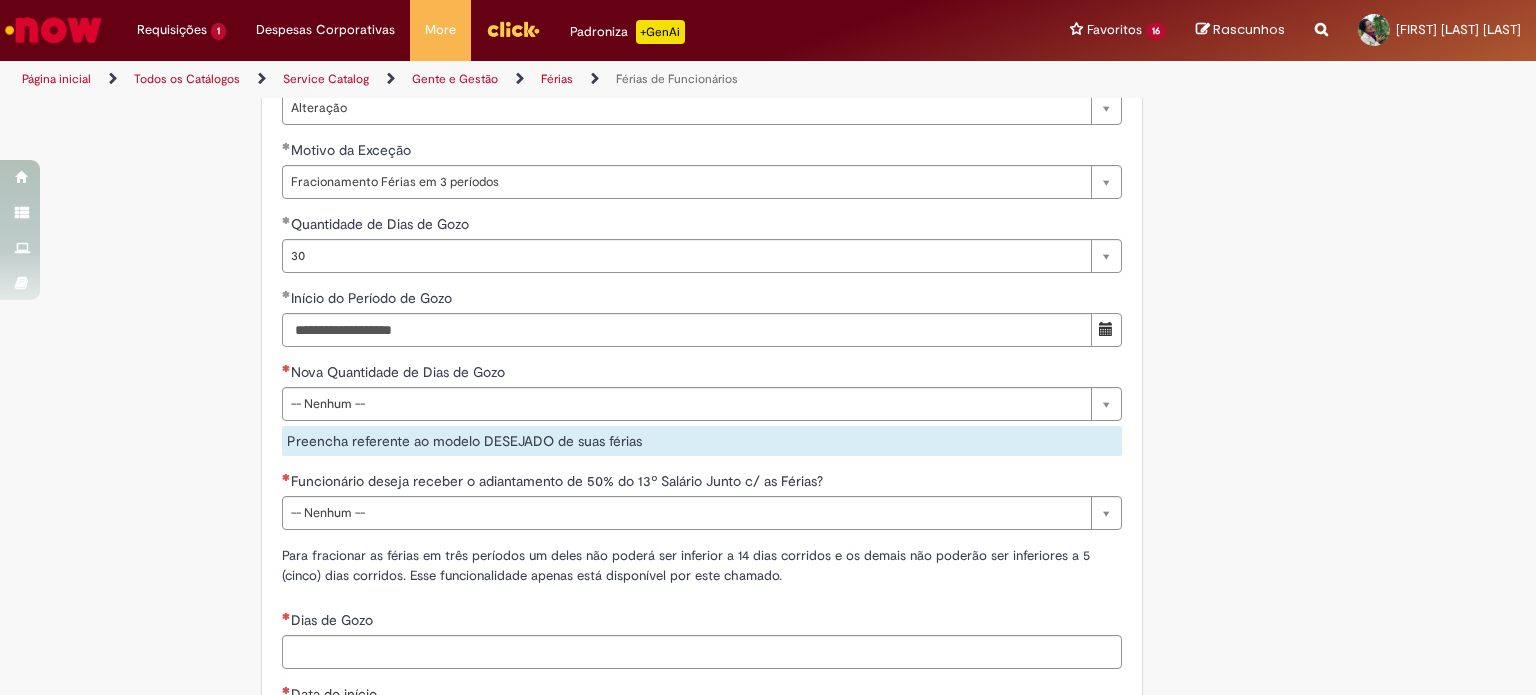 click on "Tire dúvidas com LupiAssist    +GenAI
Oi! Eu sou LupiAssist, uma Inteligência Artificial Generativa em constante aprendizado   Meu conteúdo é monitorado para trazer uma melhor experiência
Dúvidas comuns:
Só mais um instante, estou consultando nossas bases de conhecimento  e escrevendo a melhor resposta pra você!
Title
Lorem ipsum dolor sit amet    Fazer uma nova pergunta
Gerei esta resposta utilizando IA Generativa em conjunto com os nossos padrões. Em caso de divergência, os documentos oficiais prevalecerão.
Saiba mais em:
Ou ligue para:
E aí, te ajudei?
Sim, obrigado!" at bounding box center (768, 63) 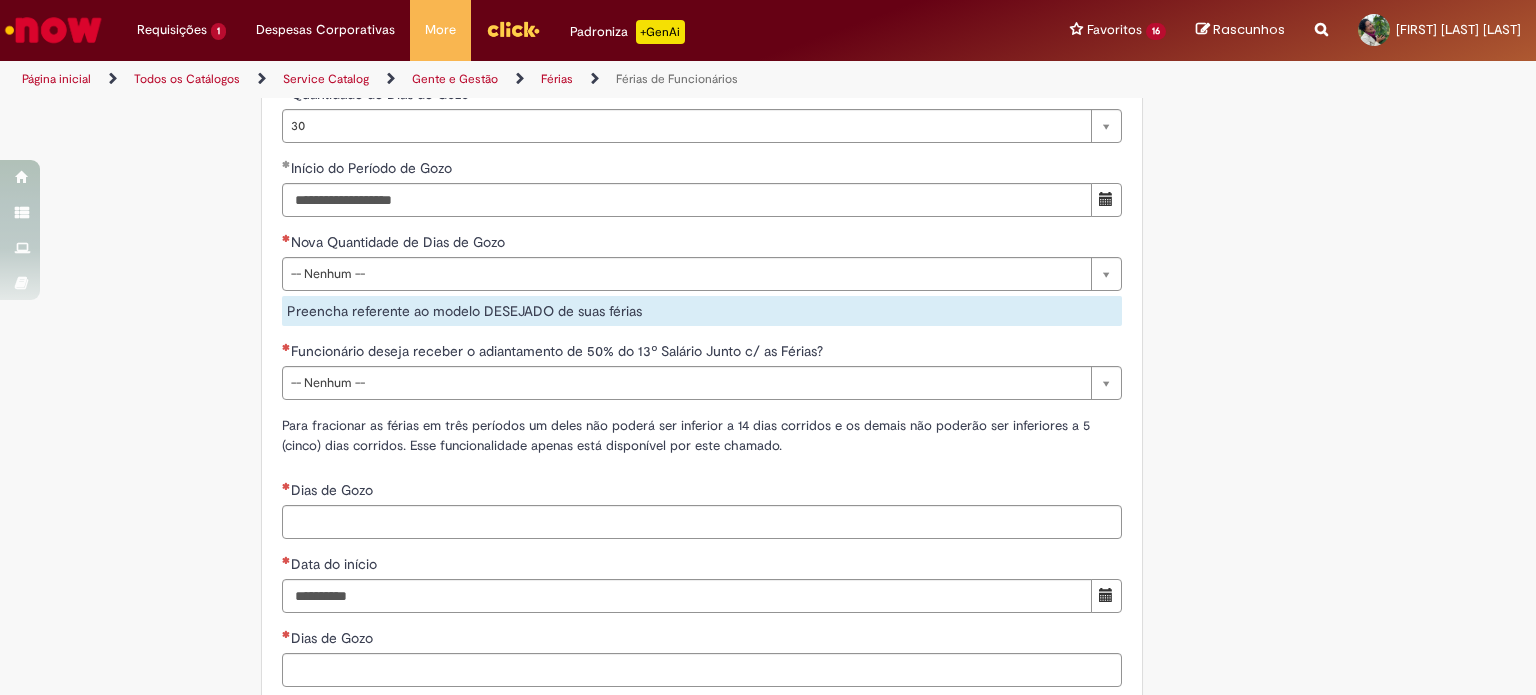 scroll, scrollTop: 1844, scrollLeft: 0, axis: vertical 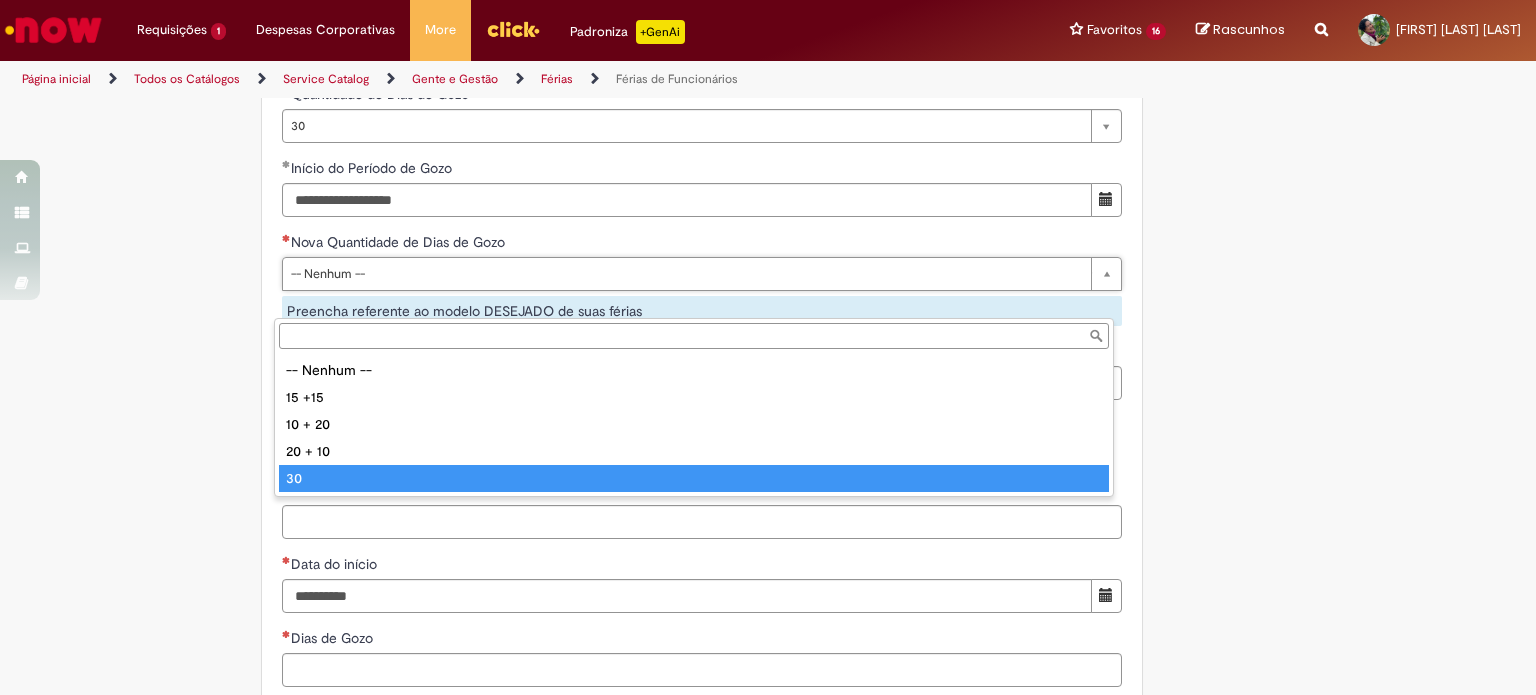 type on "**" 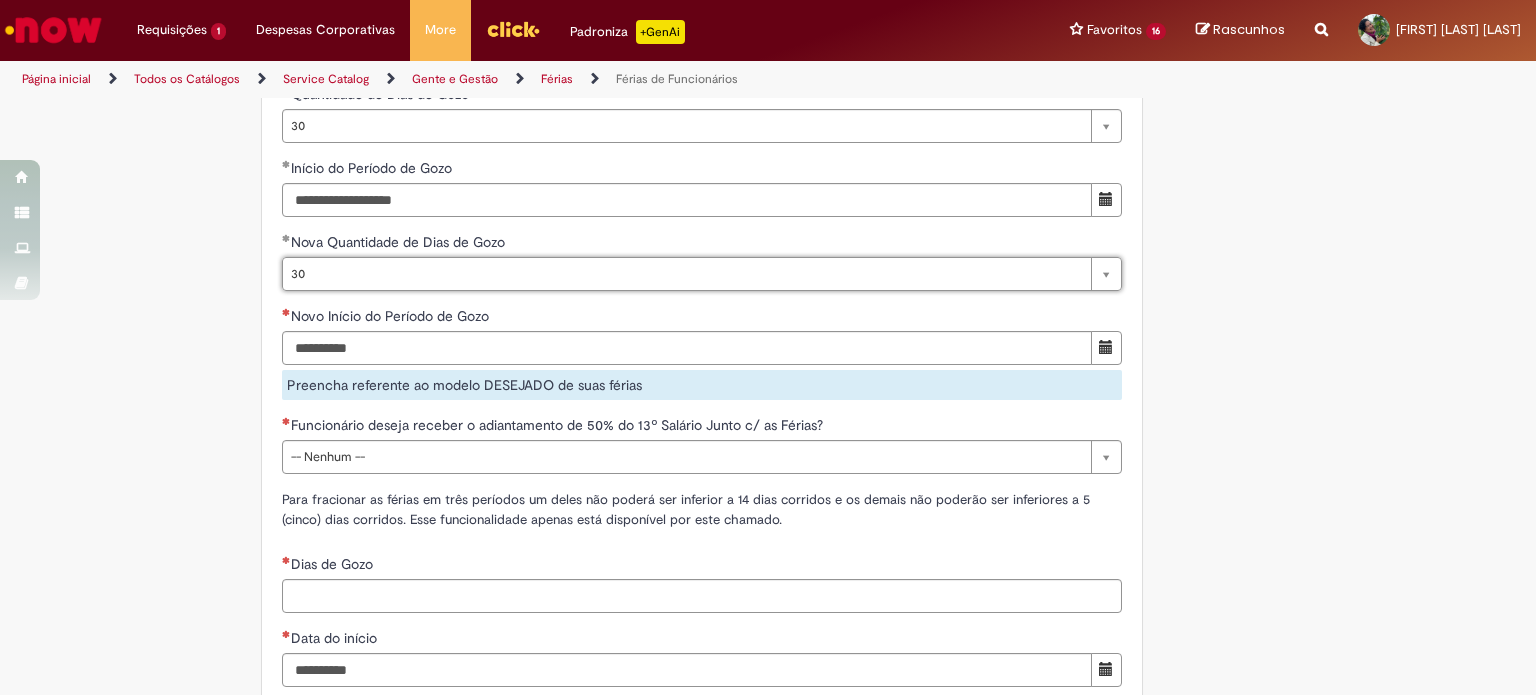 click on "Adicionar a Favoritos
Férias de Funcionários
Oferta destinada para esclarecimento de dúvidas e inclusões/exceções/cancelamentos de férias por exceções.
Utilize esta oferta:
Para ajustar, cancelar ou incluir férias com menos de 35 dias para o início;
Para fracionar suas férias em 03 períodos (se elegível);
Caso Click apresente alguma instabilidade no serviço de Férias que, mesmo após você abrir um  incidente  (e tiver evidência do número), não for corrigido por completo ou  em tempo de ajustar no próprio sistema;
> Para incluir, alterar ou cancelar Férias dentro do prazo de 35 dias de antecedência, é só acessar  Portal Click  > Você > Férias; > Para acessar a Diretriz de Férias, basta  clicar aqui
> Ficou com dúvidas sobre Férias via Termo? É só acessar a   FAQ – Fluxo de alteração de férias por exceção no Click Dúvidas Trabalhistas ." at bounding box center (768, -31) 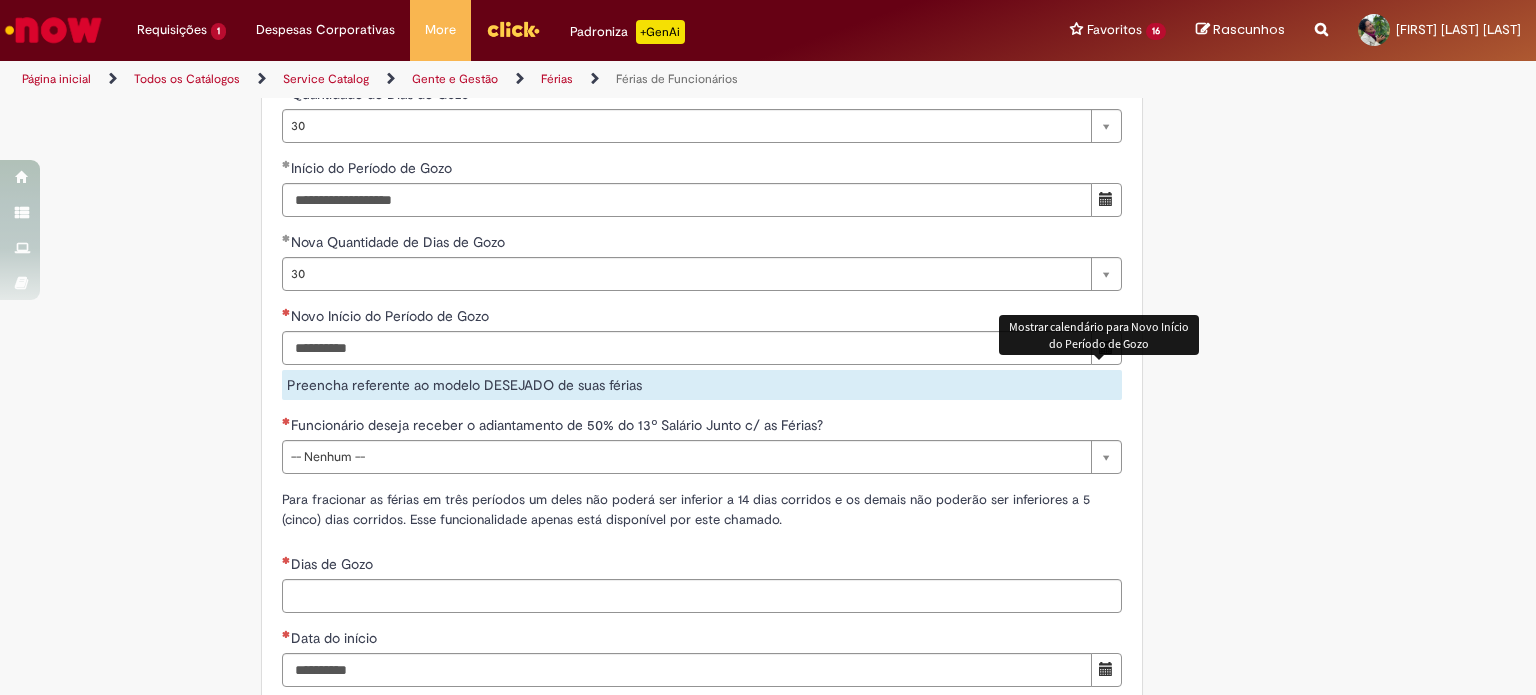 click at bounding box center [1106, 348] 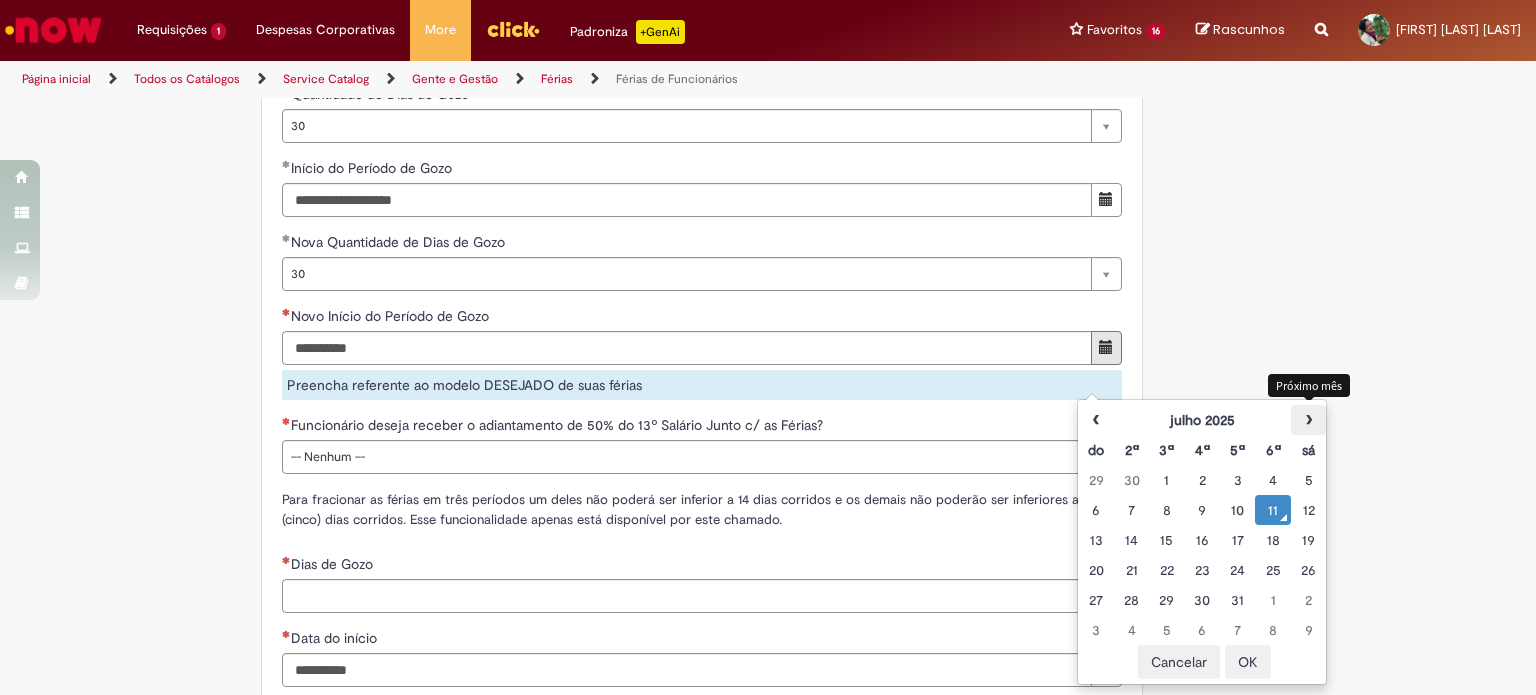 click on "›" at bounding box center (1308, 420) 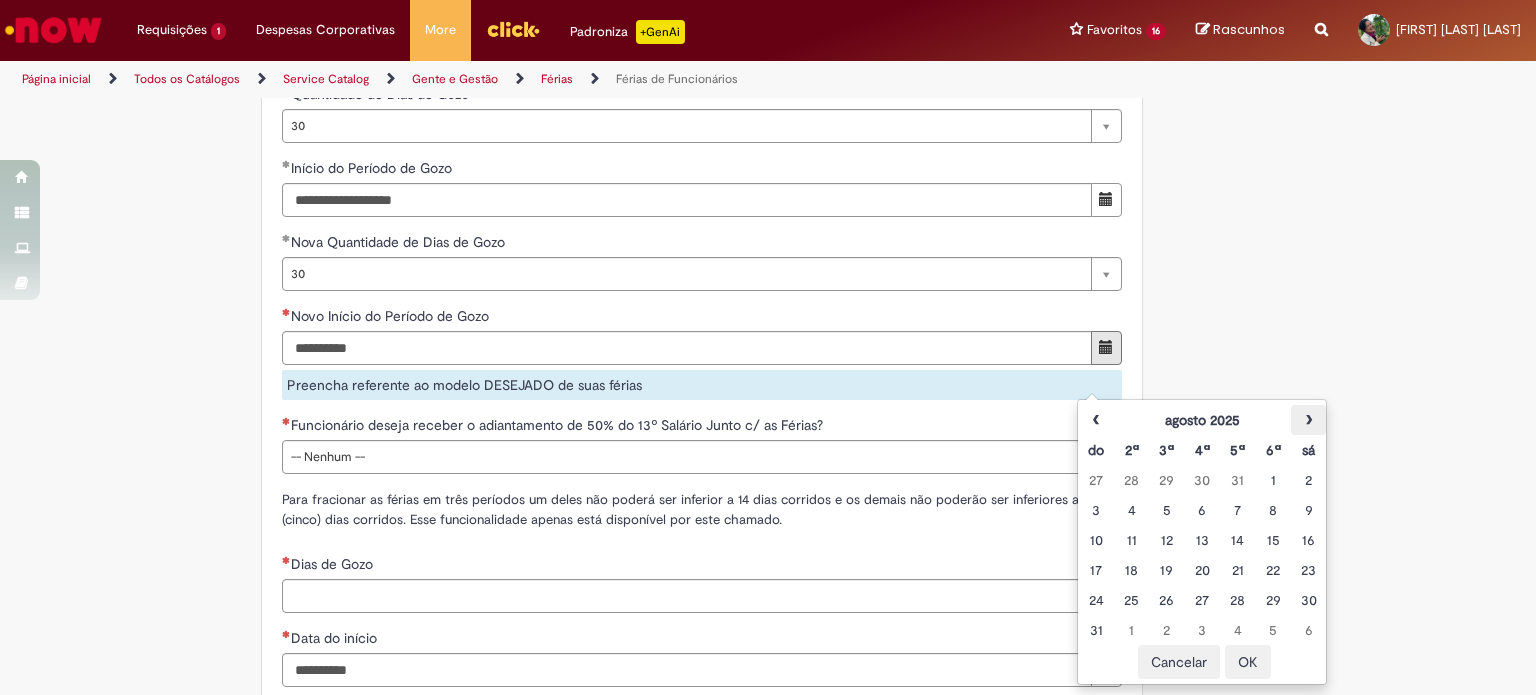 click on "›" at bounding box center [1308, 420] 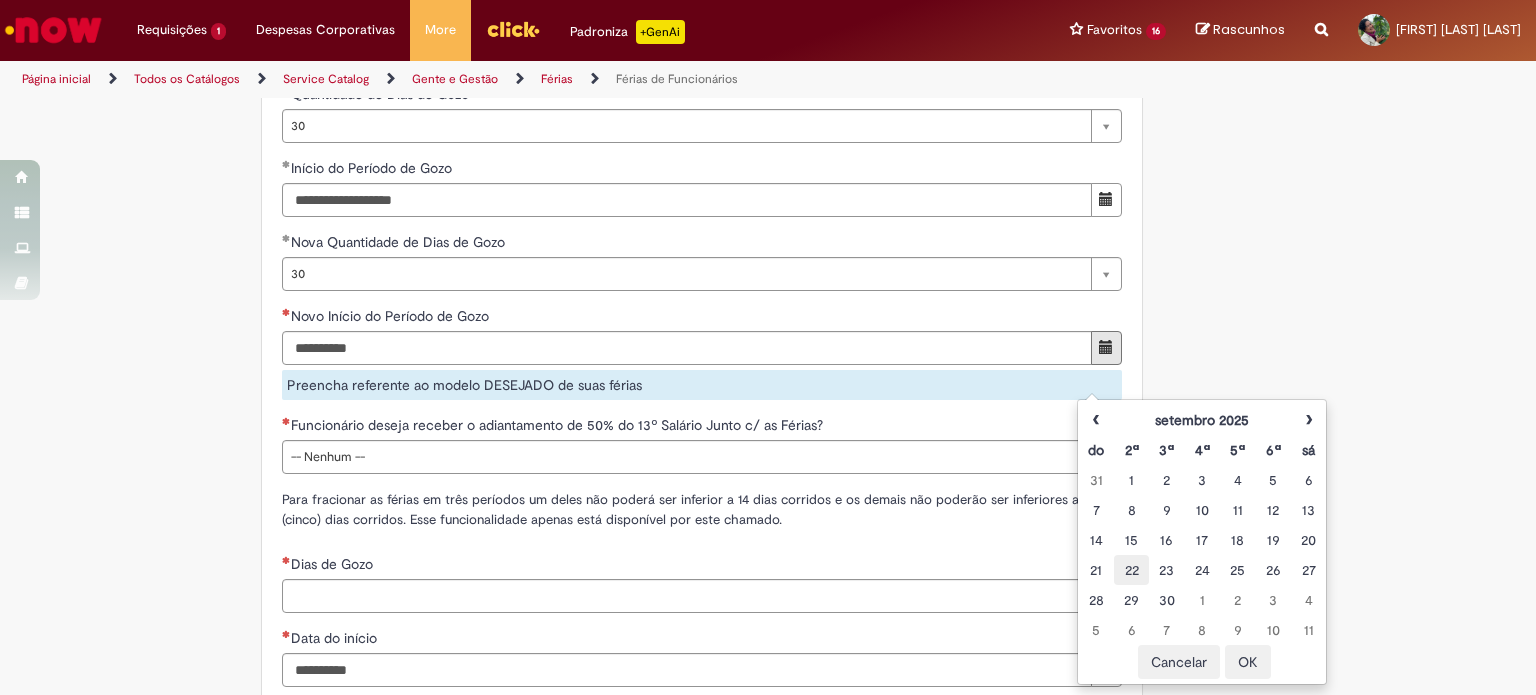 click on "22" at bounding box center [1131, 570] 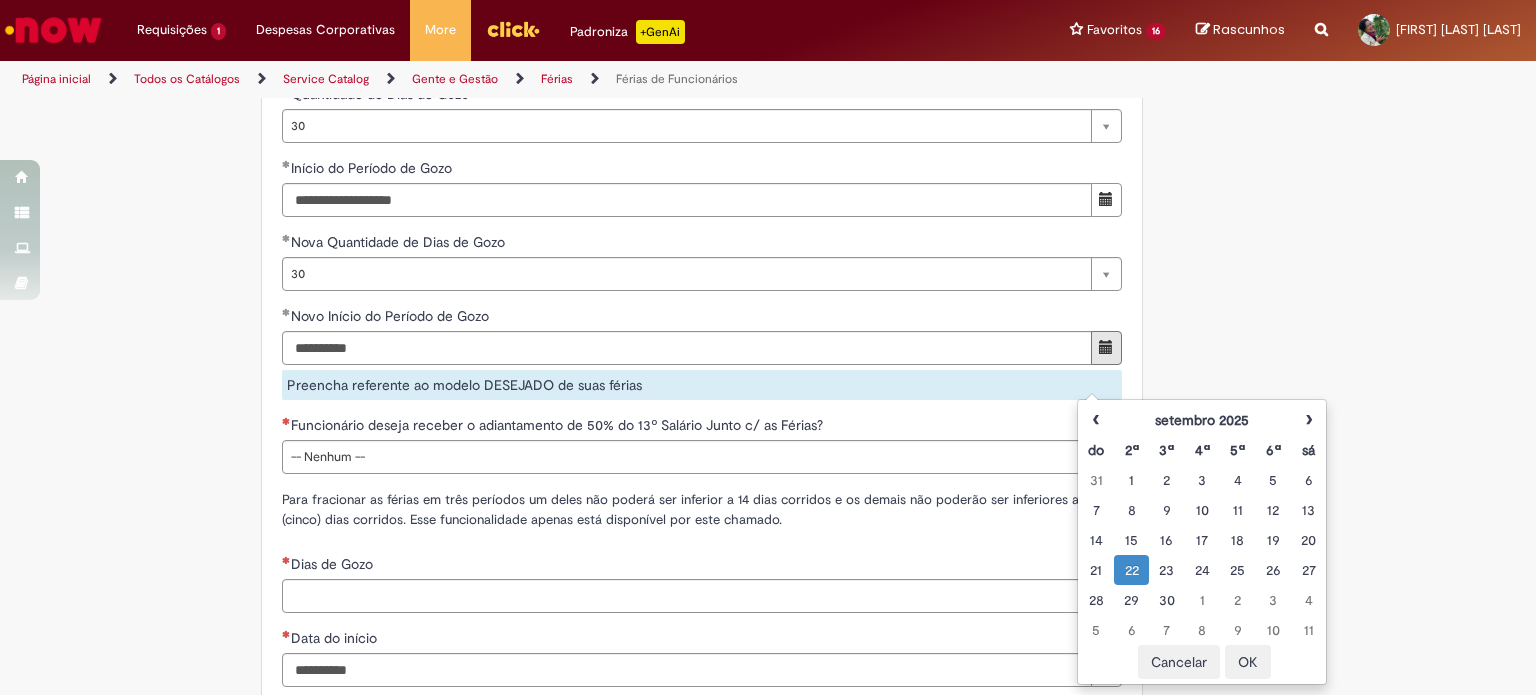 click on "OK" at bounding box center [1248, 662] 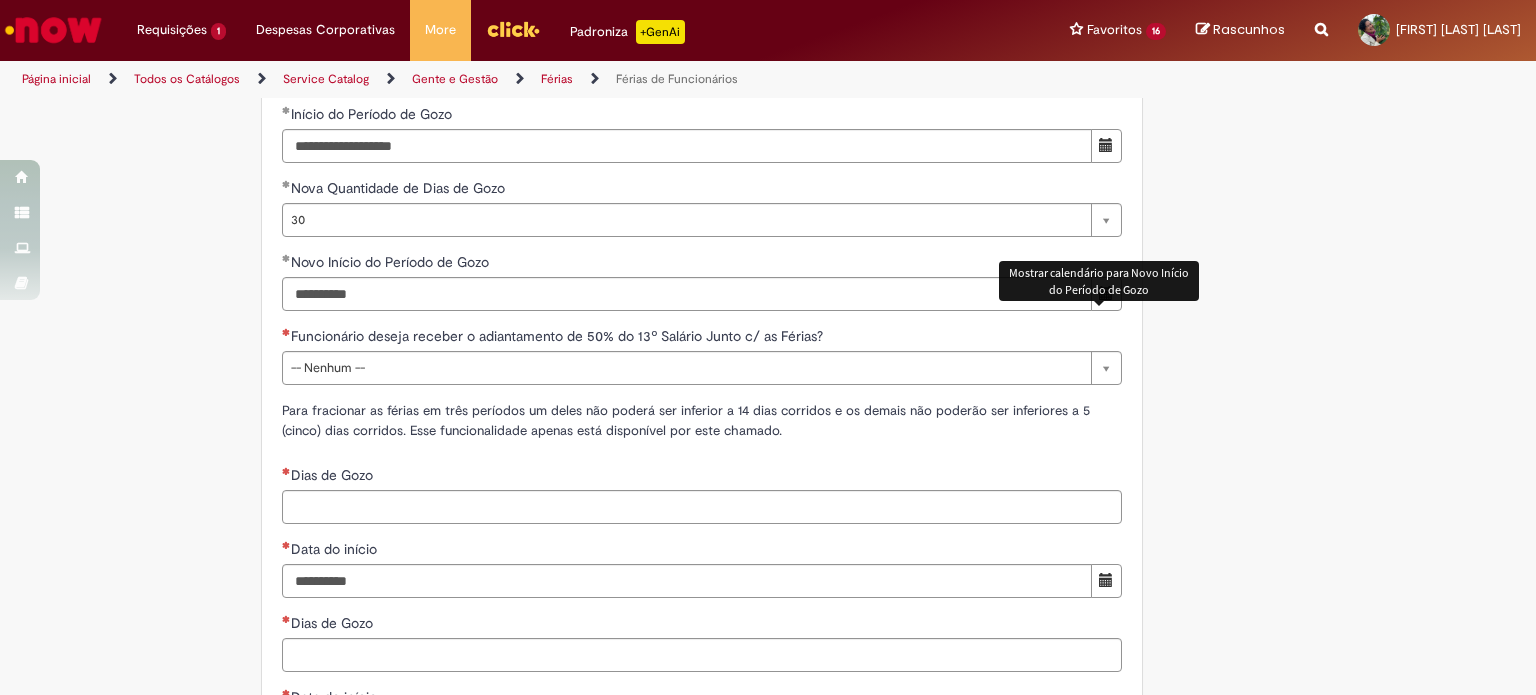 scroll, scrollTop: 1896, scrollLeft: 0, axis: vertical 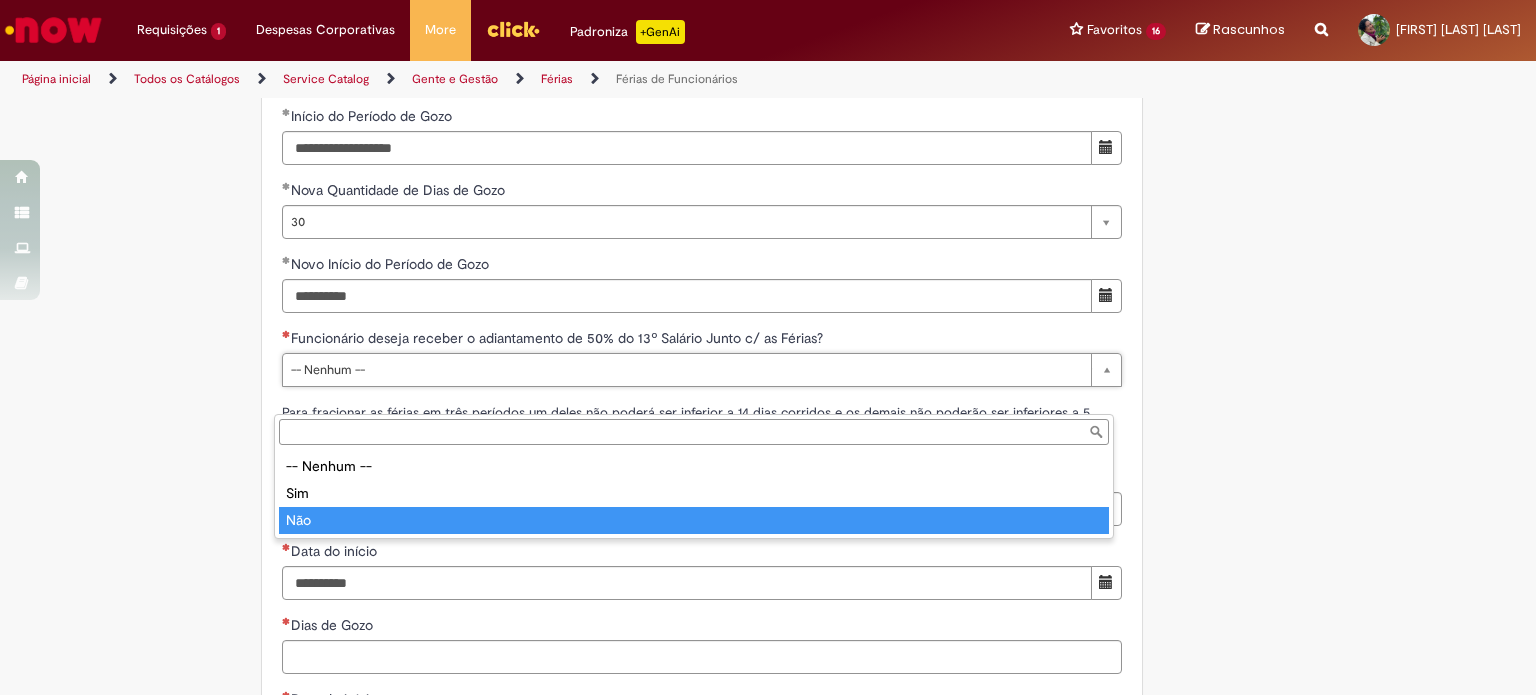 type on "***" 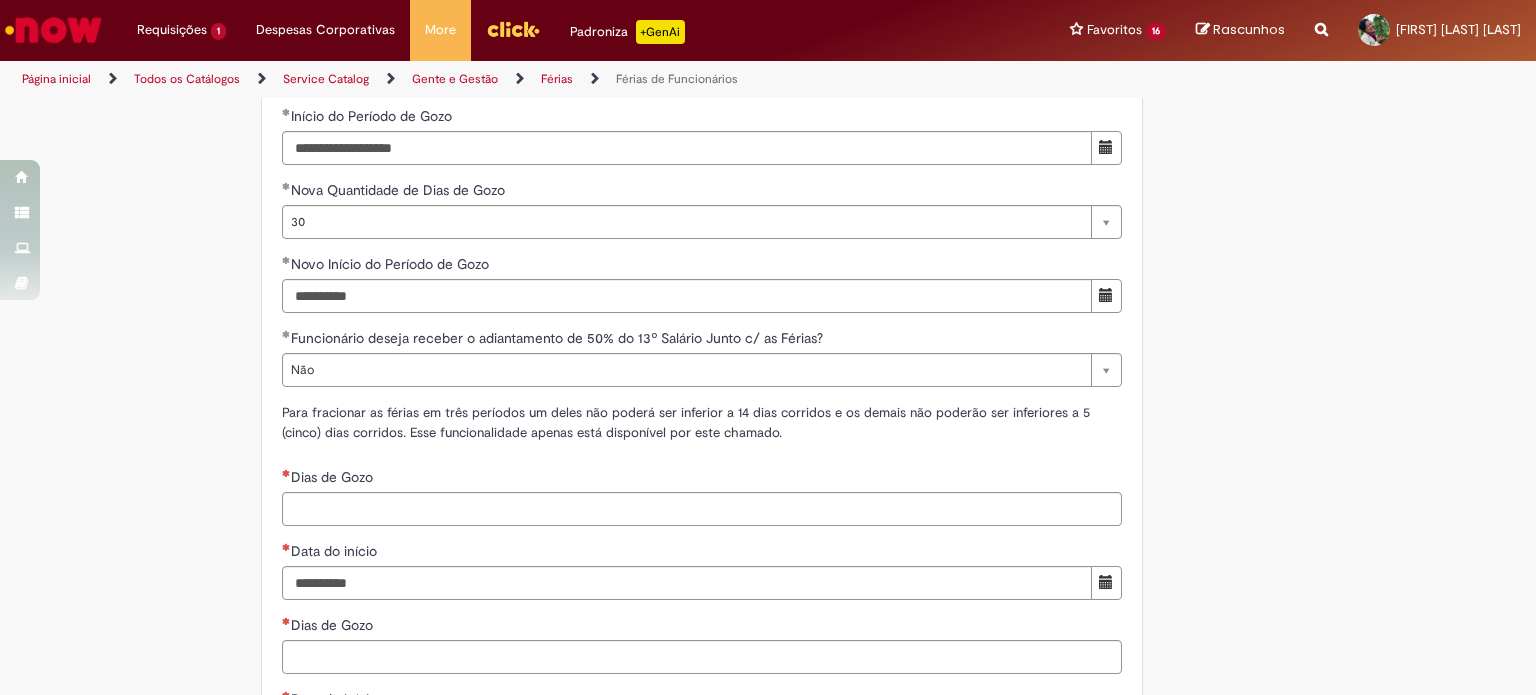 click on "Adicionar a Favoritos
Férias de Funcionários
Oferta destinada para esclarecimento de dúvidas e inclusões/exceções/cancelamentos de férias por exceções.
Utilize esta oferta:
Para ajustar, cancelar ou incluir férias com menos de 35 dias para o início;
Para fracionar suas férias em 03 períodos (se elegível);
Caso Click apresente alguma instabilidade no serviço de Férias que, mesmo após você abrir um  incidente  (e tiver evidência do número), não for corrigido por completo ou  em tempo de ajustar no próprio sistema;
> Para incluir, alterar ou cancelar Férias dentro do prazo de 35 dias de antecedência, é só acessar  Portal Click  > Você > Férias; > Para acessar a Diretriz de Férias, basta  clicar aqui
> Ficou com dúvidas sobre Férias via Termo? É só acessar a   FAQ – Fluxo de alteração de férias por exceção no Click Dúvidas Trabalhistas ." at bounding box center (768, -100) 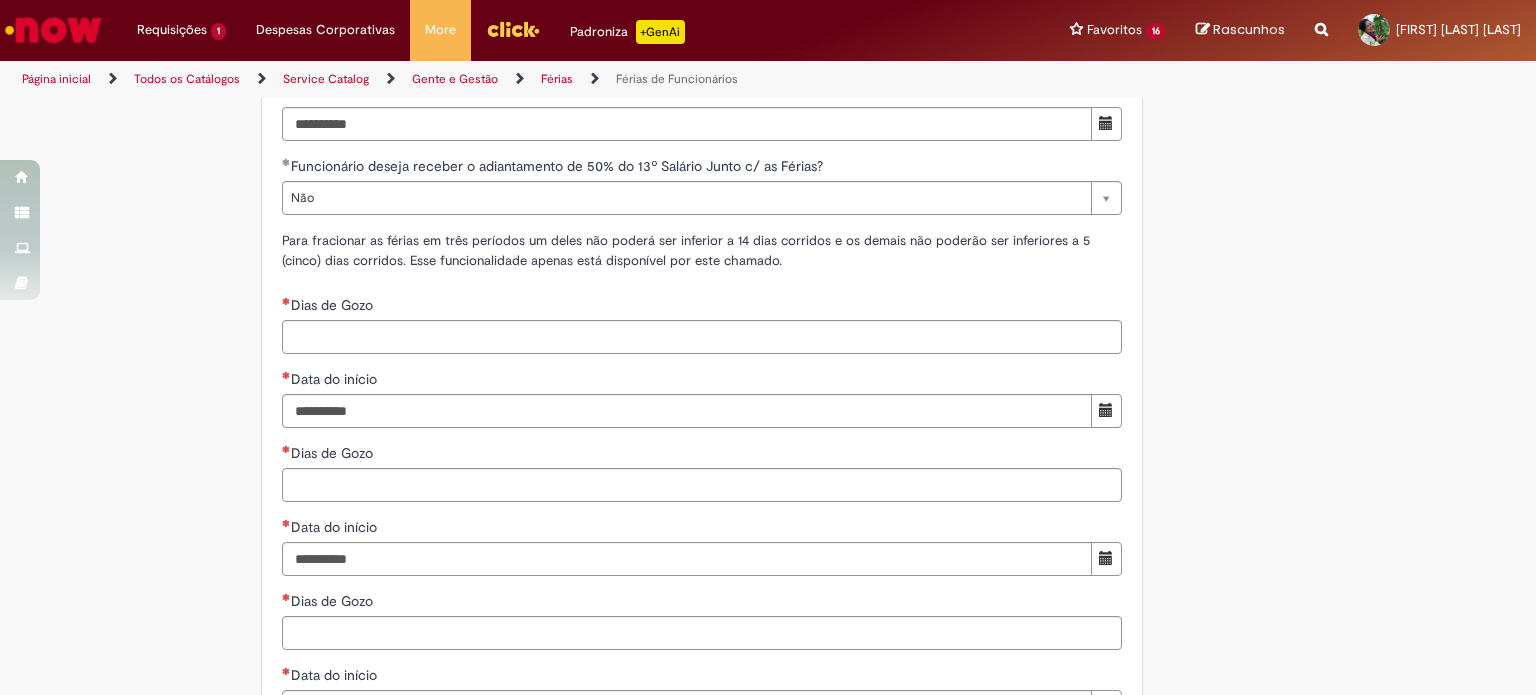 scroll, scrollTop: 2068, scrollLeft: 0, axis: vertical 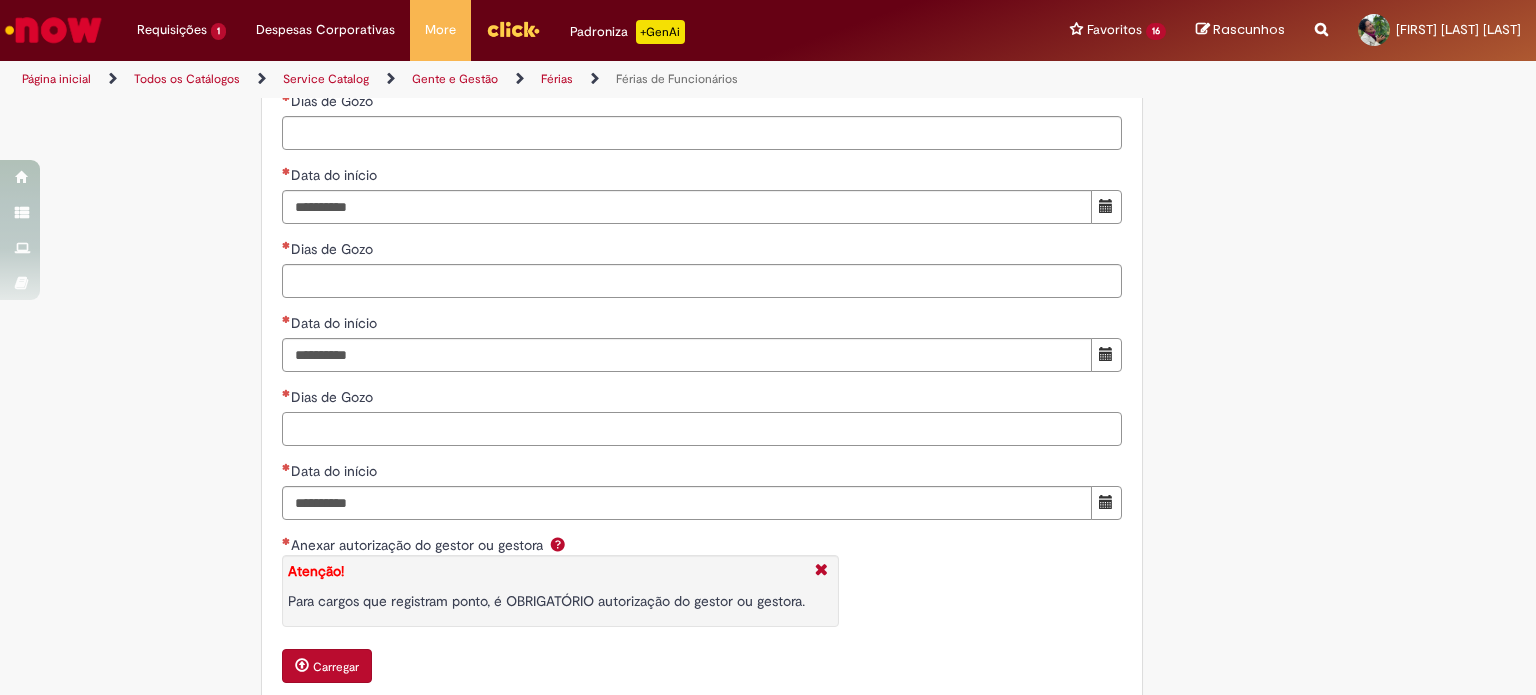 click on "Dias de Gozo" at bounding box center [702, 429] 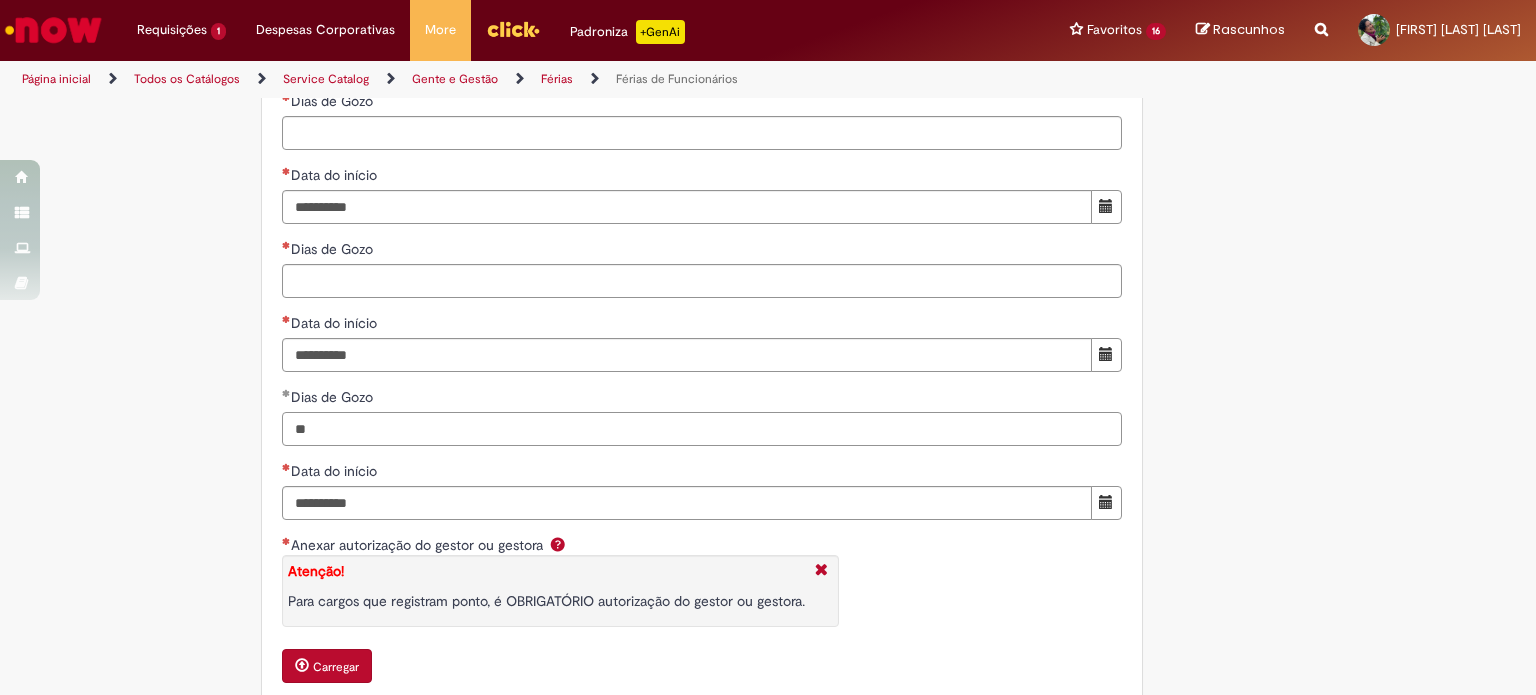 type on "**" 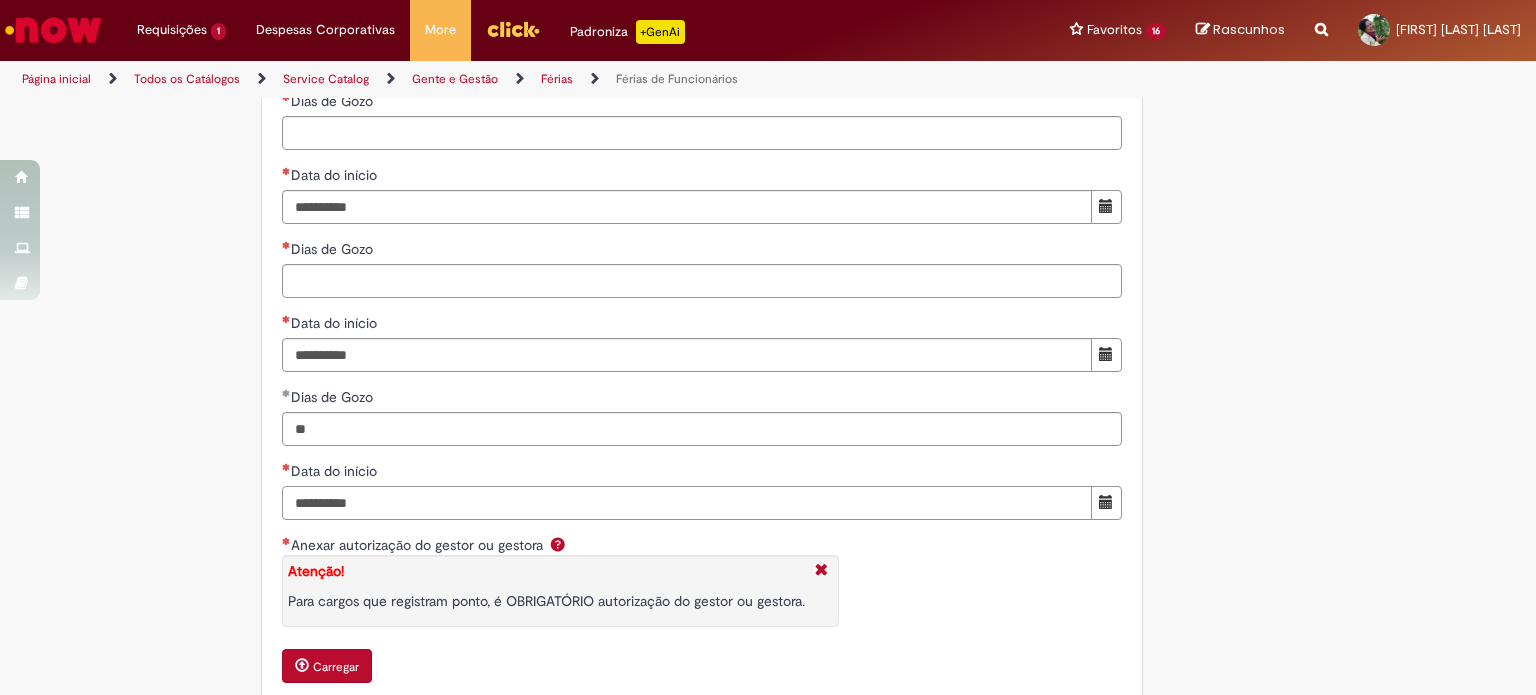 click on "Data do início" at bounding box center [687, 503] 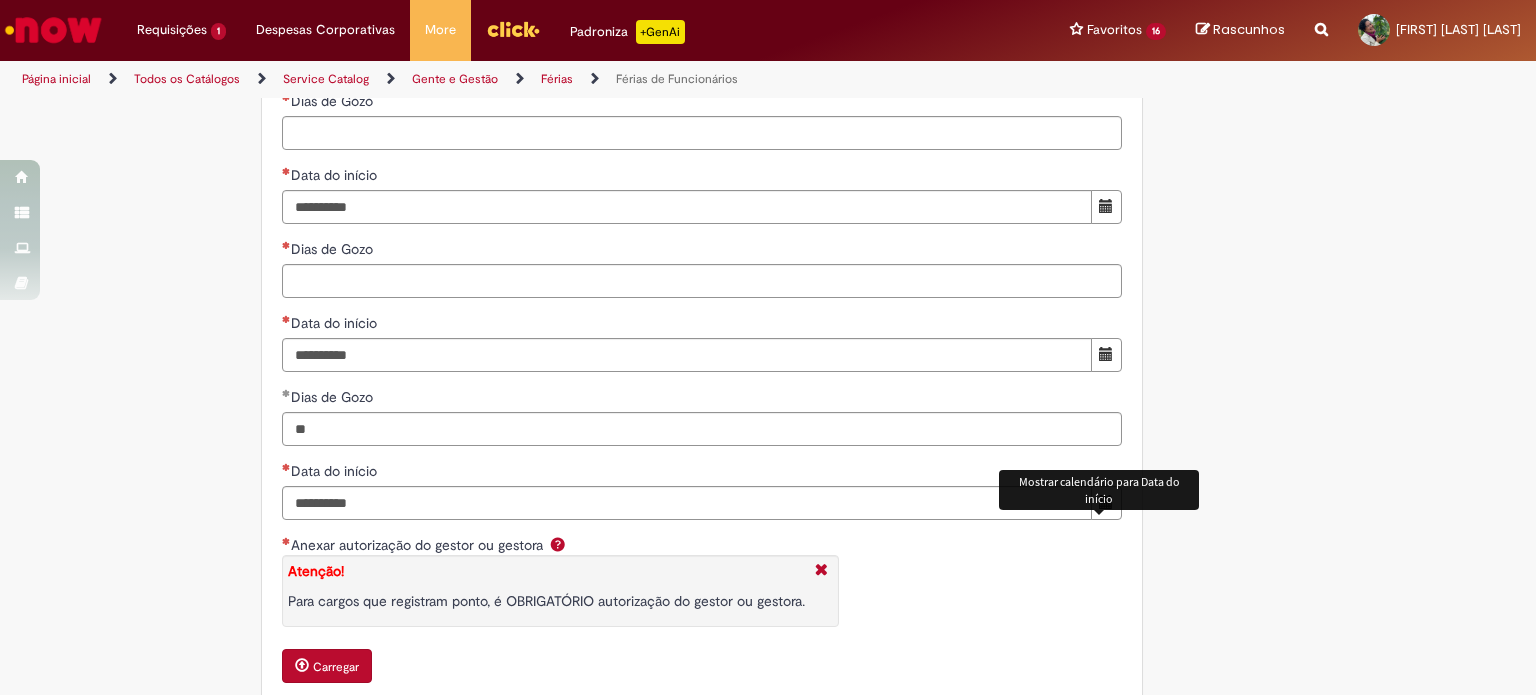 click at bounding box center [1106, 502] 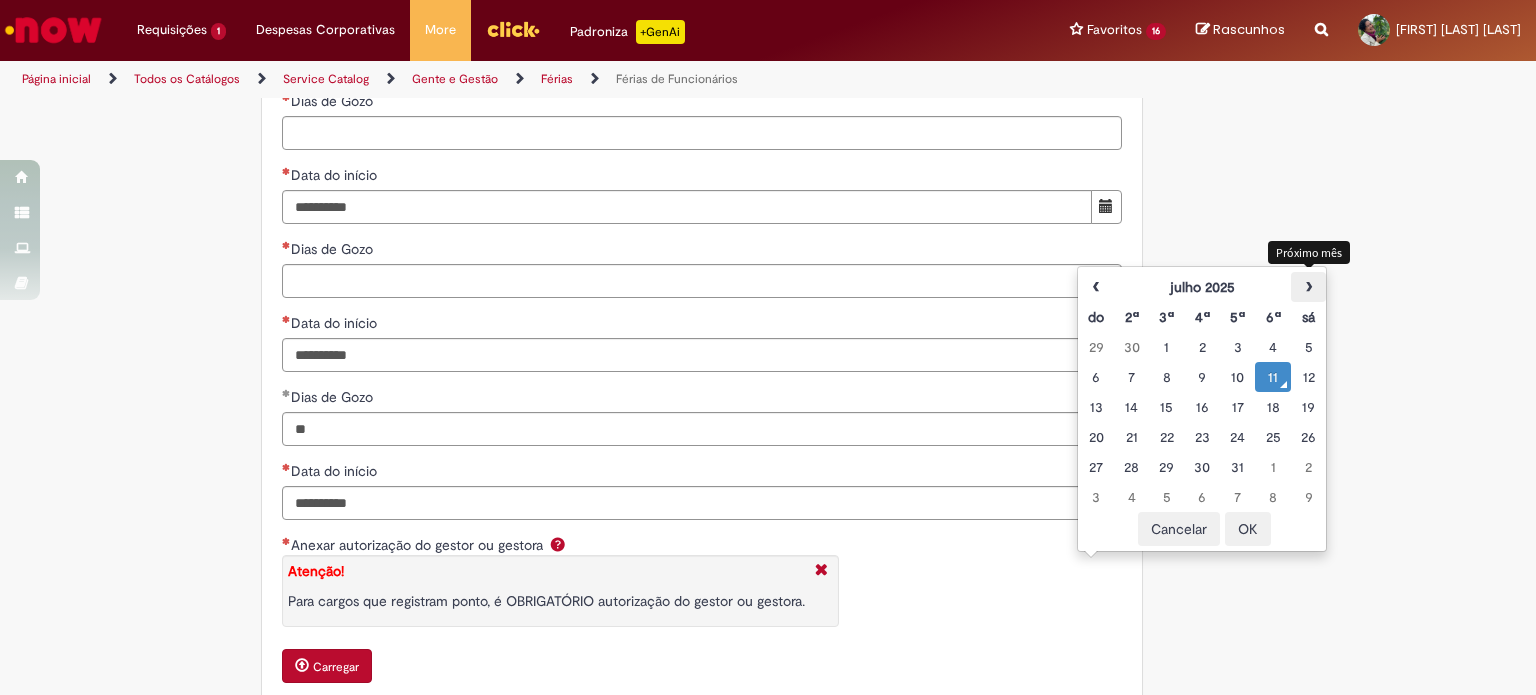 click on "›" at bounding box center [1308, 287] 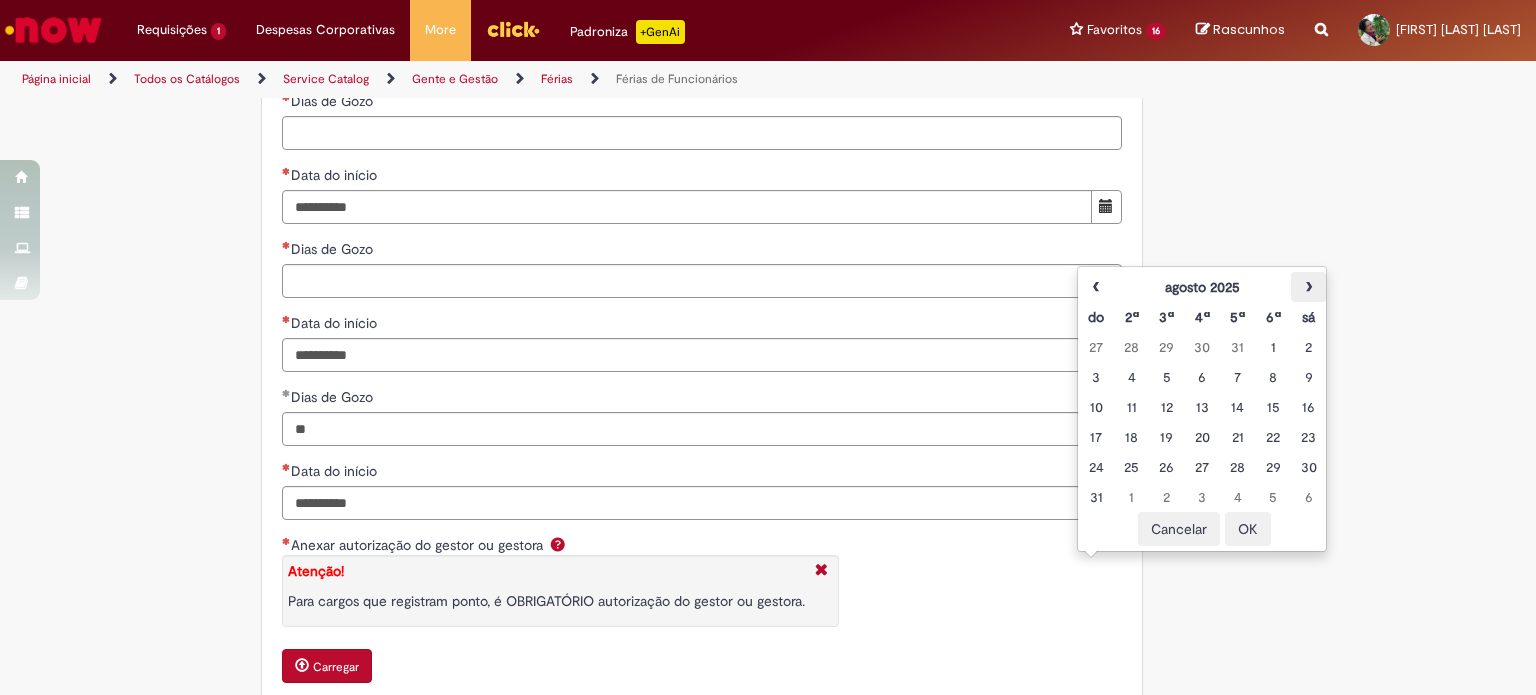 click on "›" at bounding box center (1308, 287) 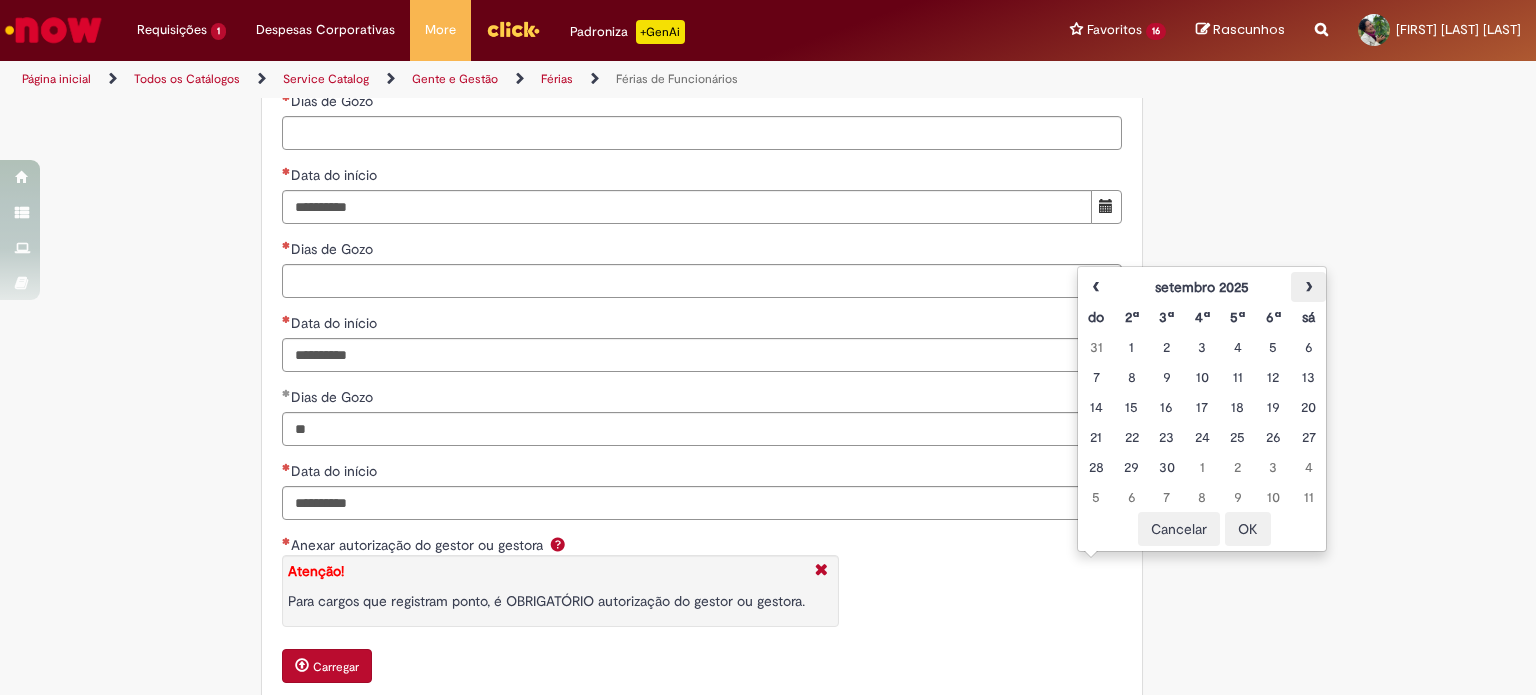 click on "›" at bounding box center (1308, 287) 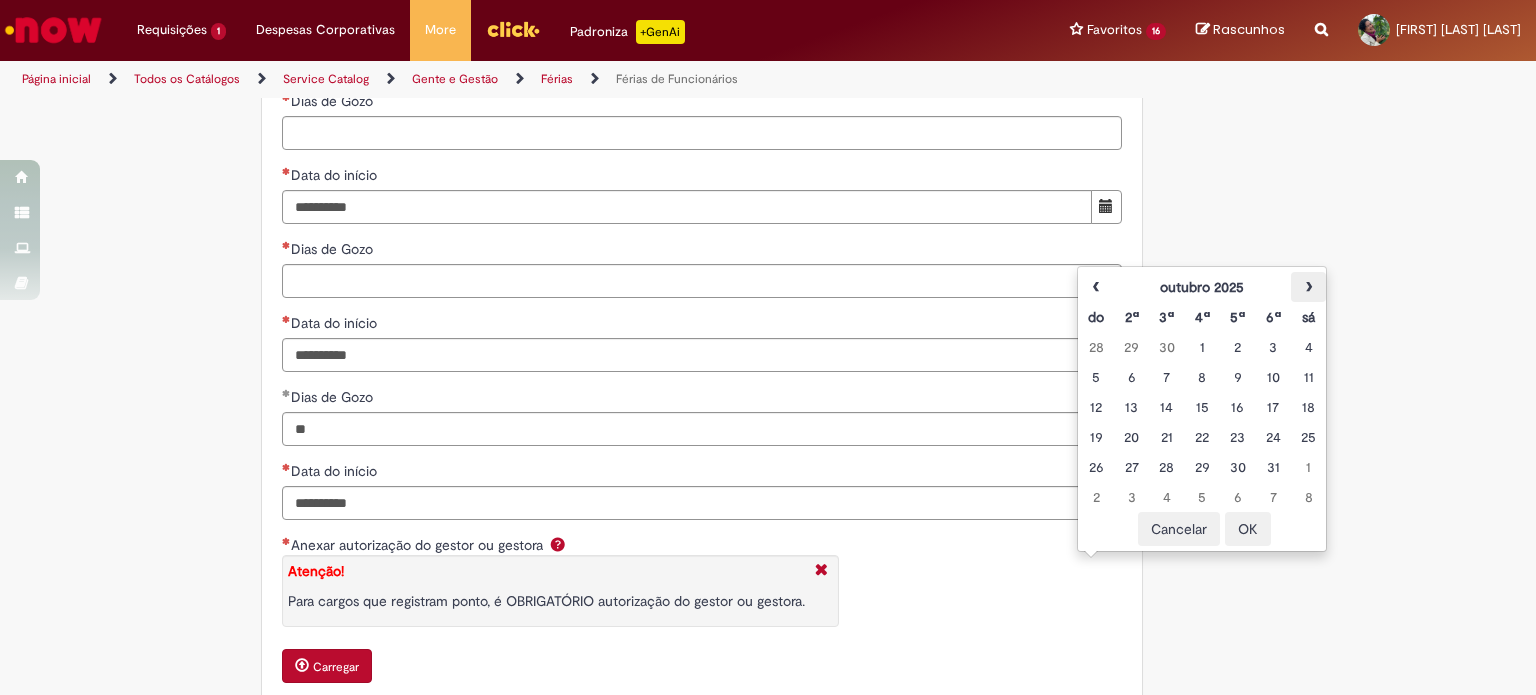 click on "›" at bounding box center (1308, 287) 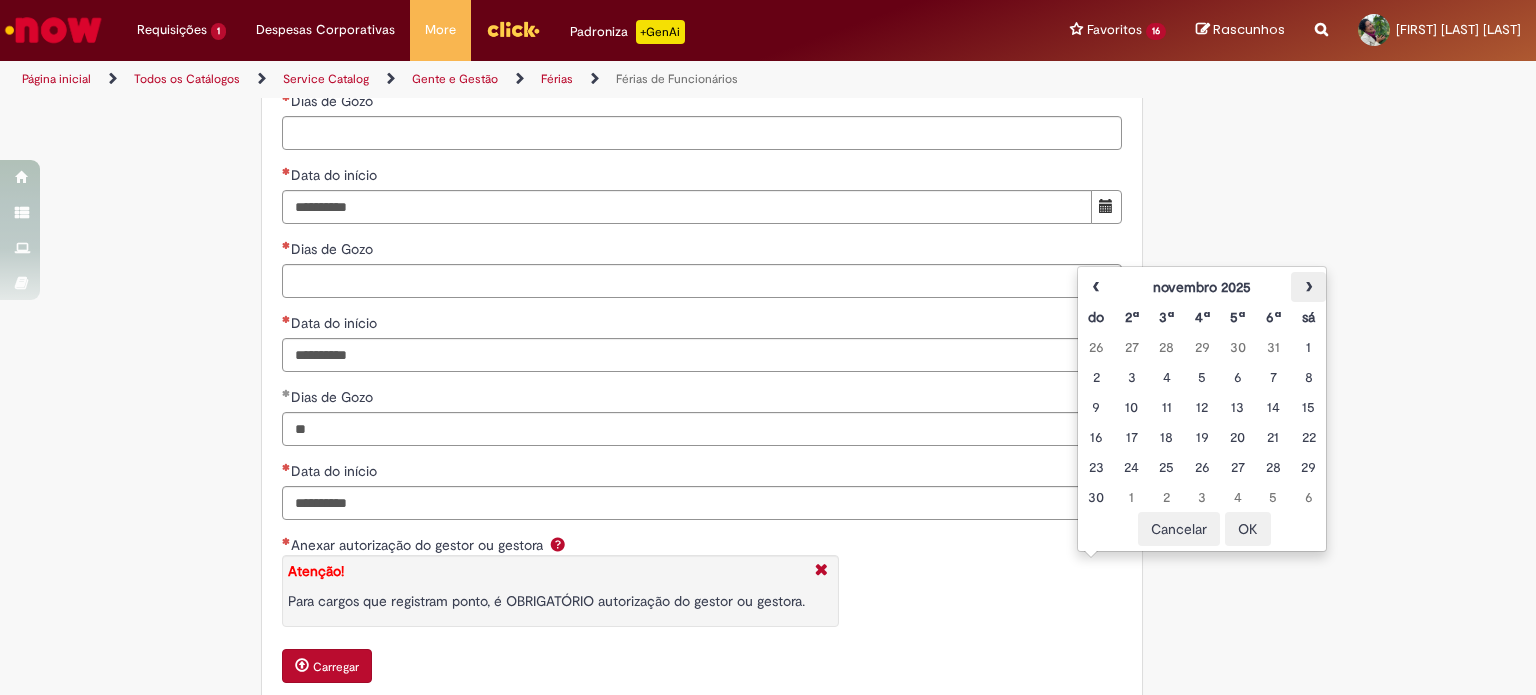 click on "›" at bounding box center (1308, 287) 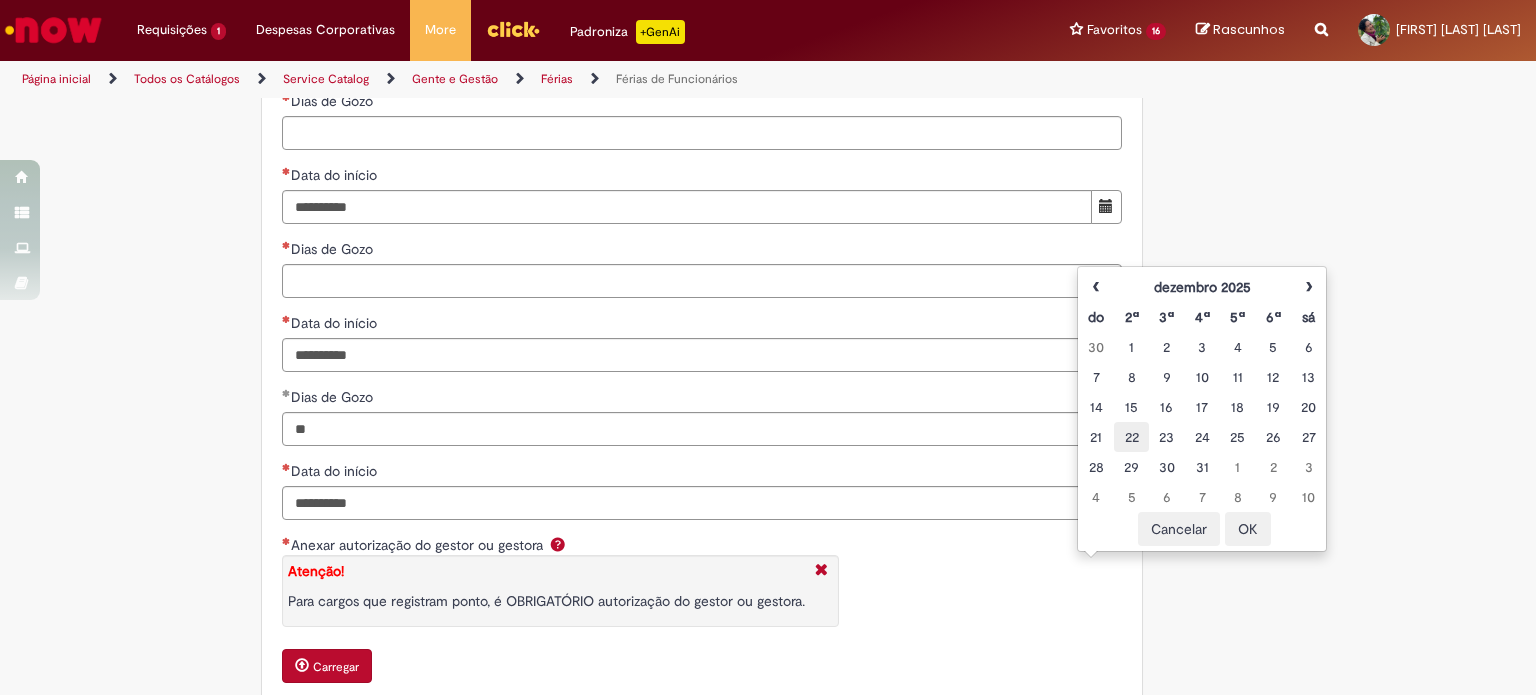 click on "22" at bounding box center (1131, 437) 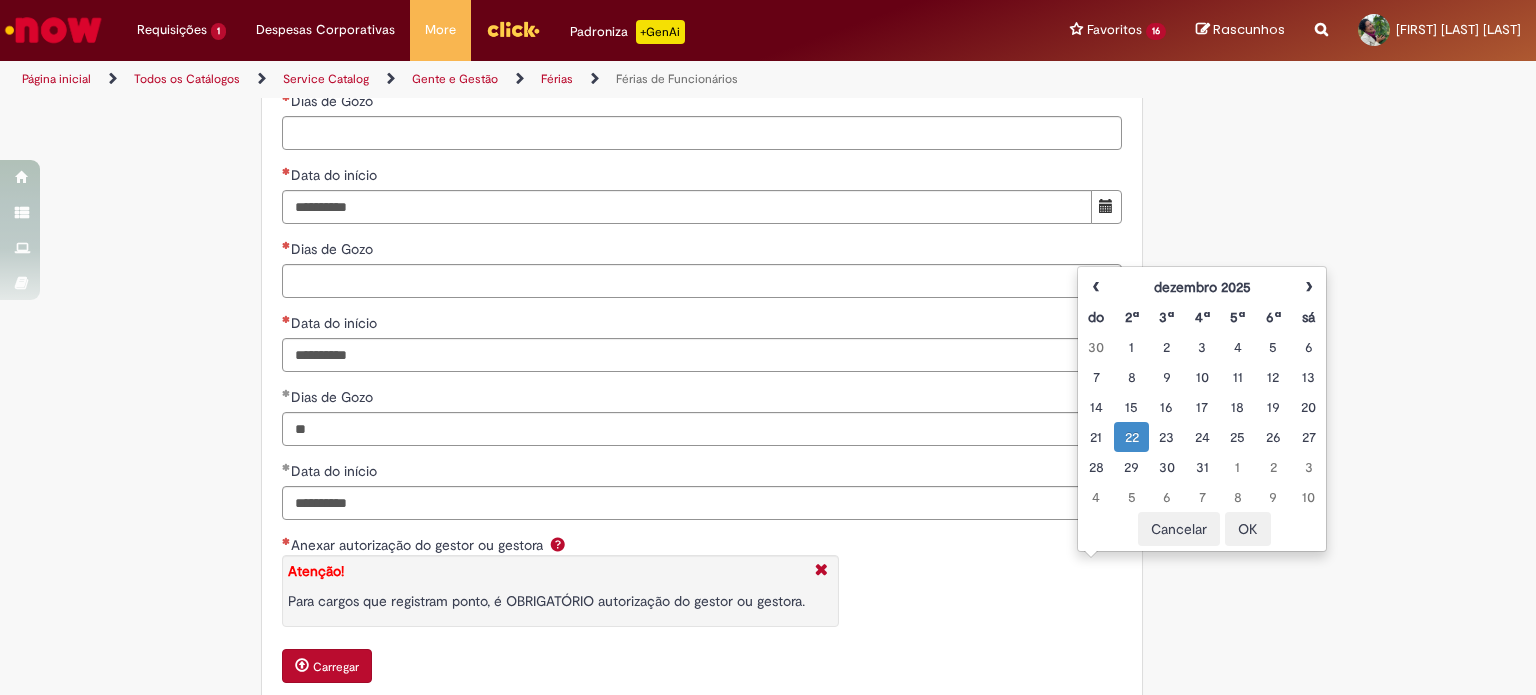 click on "OK" at bounding box center [1248, 529] 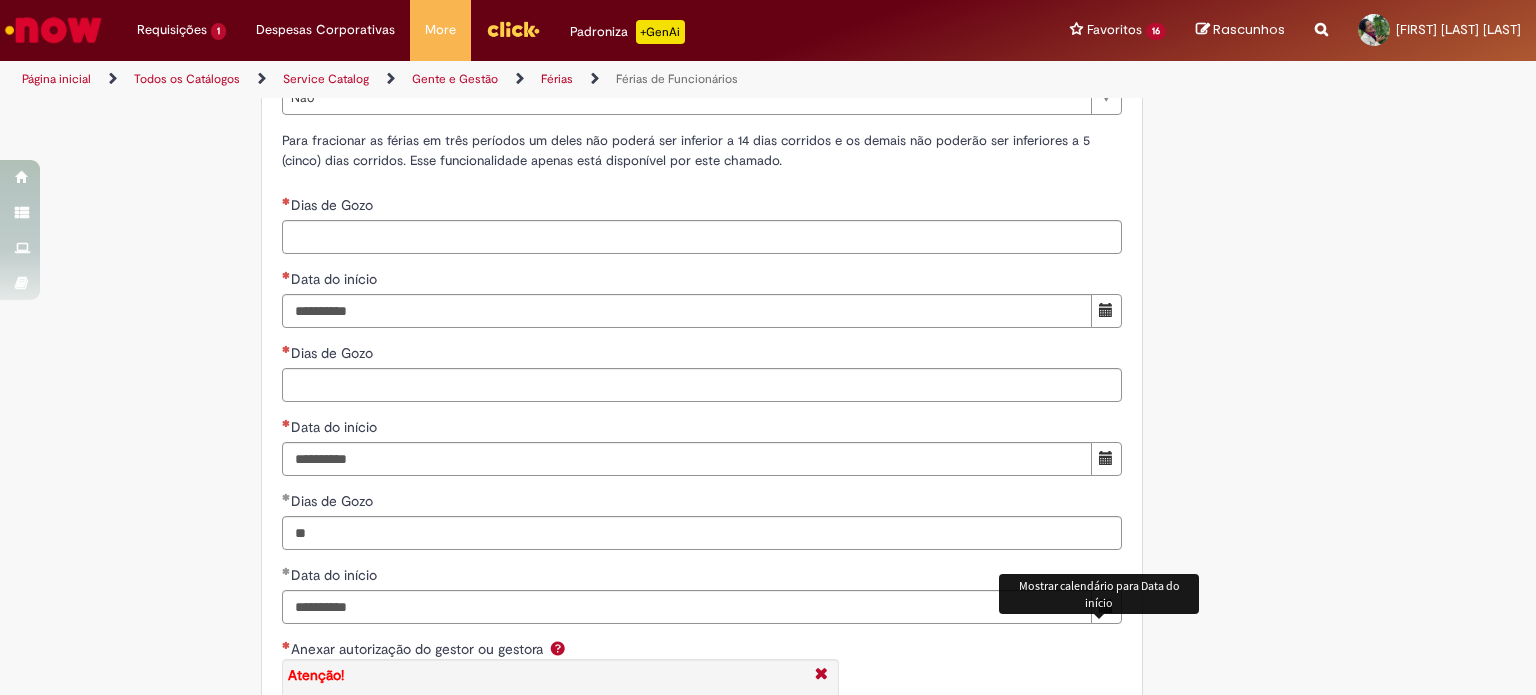scroll, scrollTop: 2168, scrollLeft: 0, axis: vertical 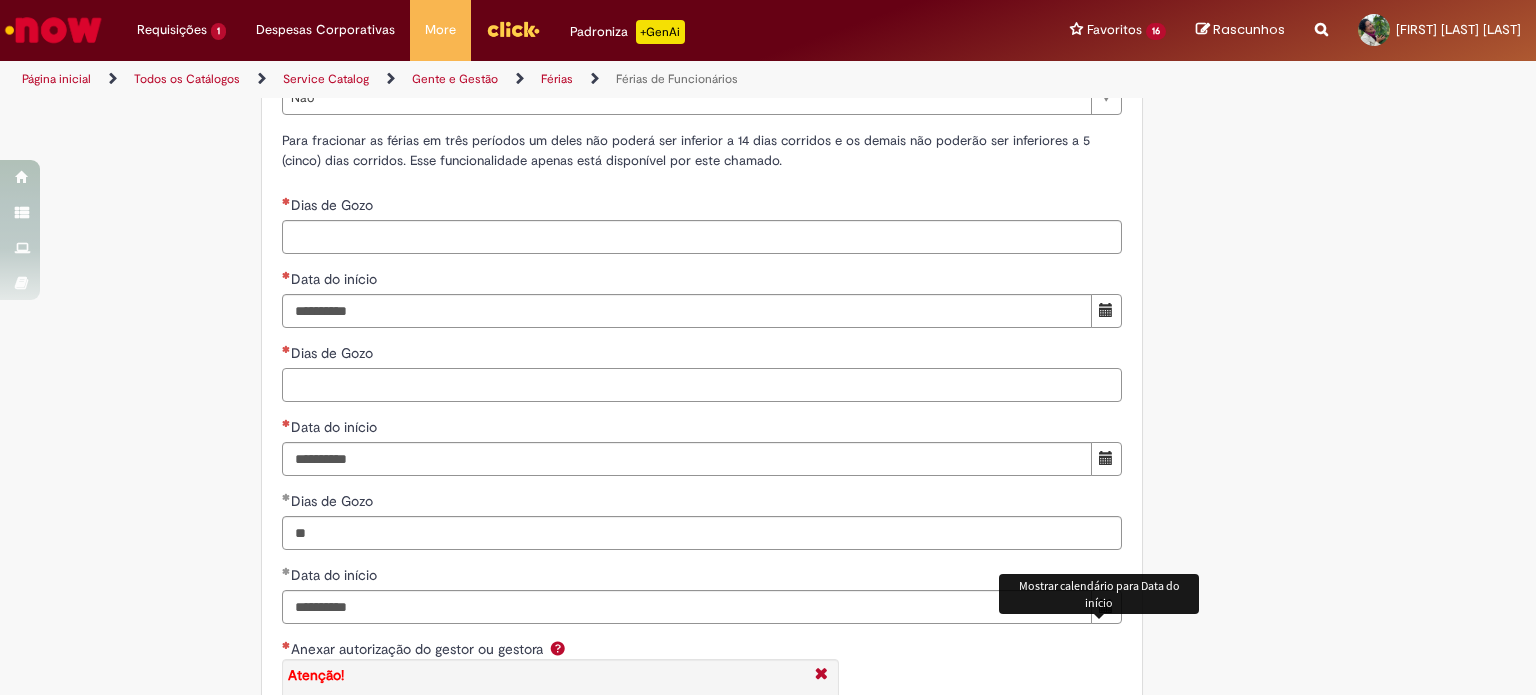 click on "Dias de Gozo" at bounding box center [702, 385] 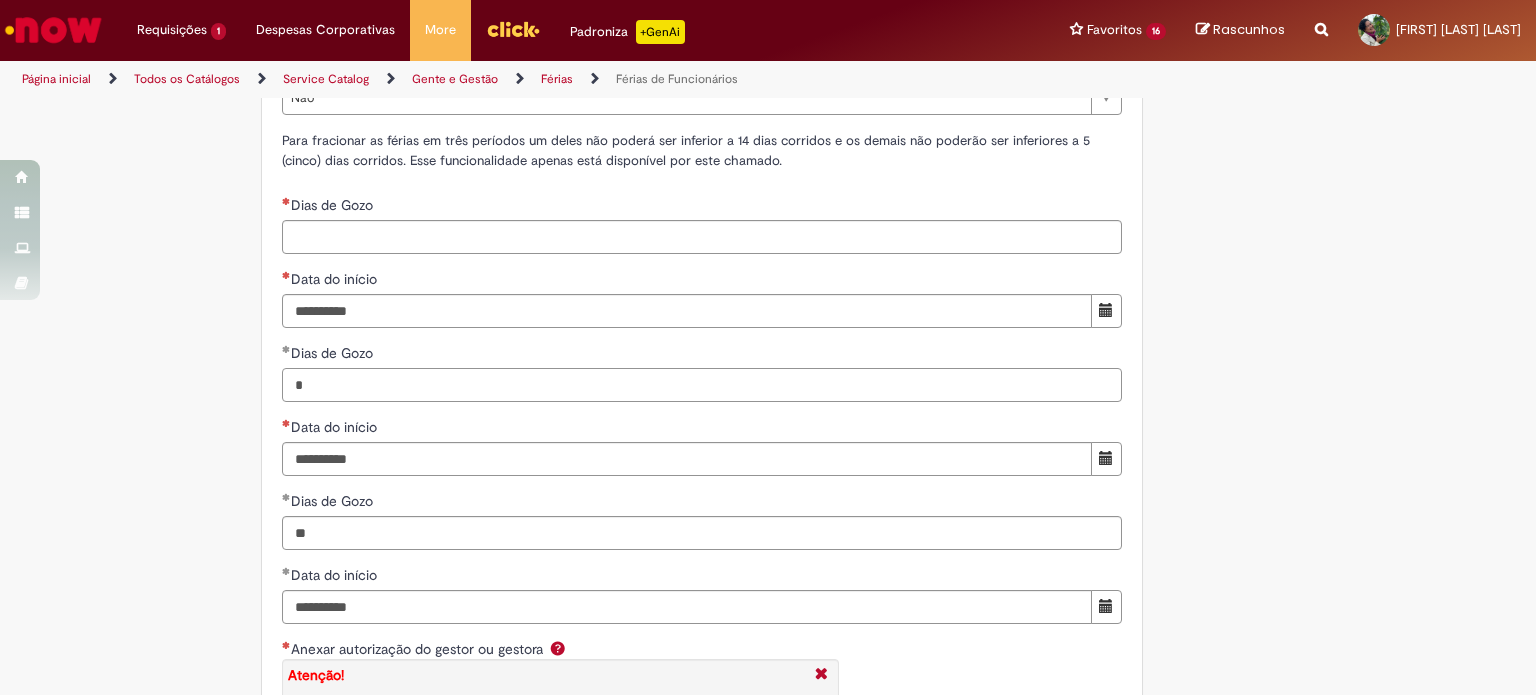type on "*" 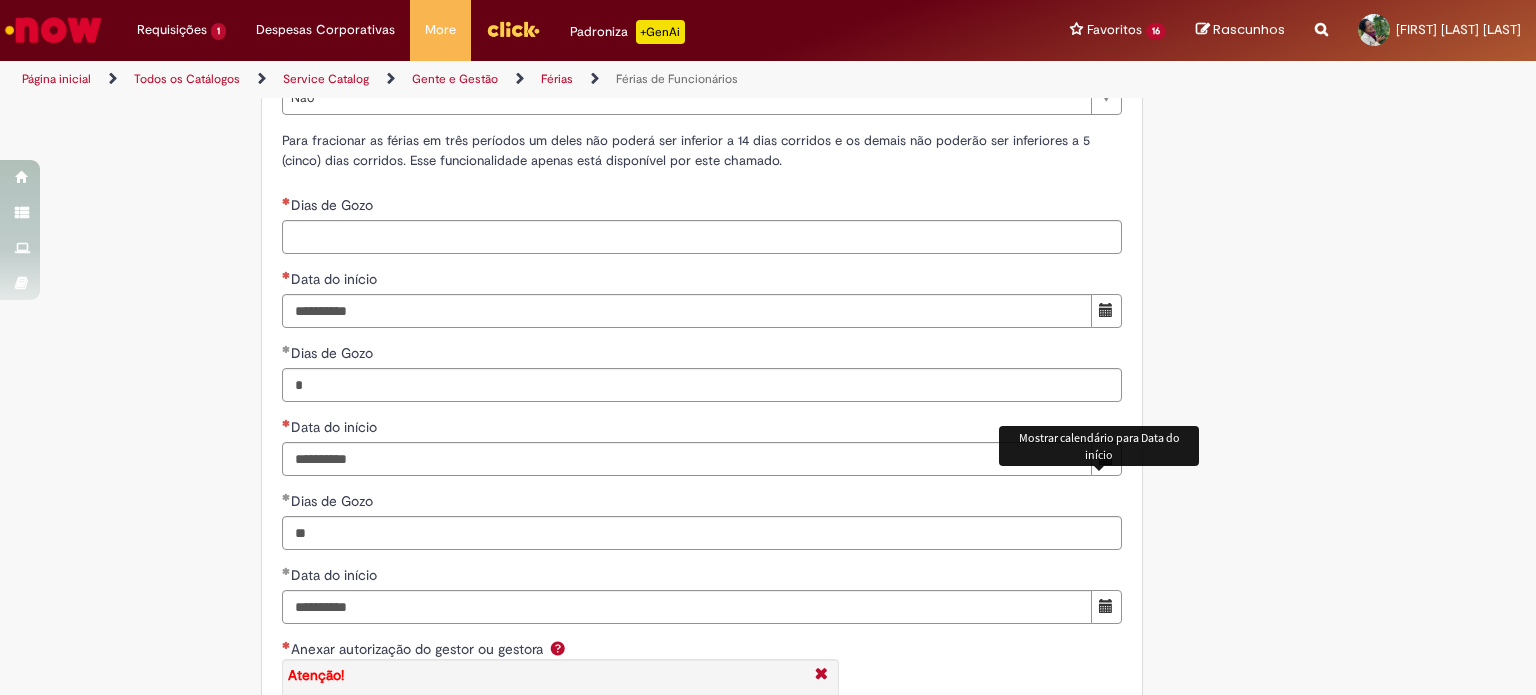 click at bounding box center (1106, 458) 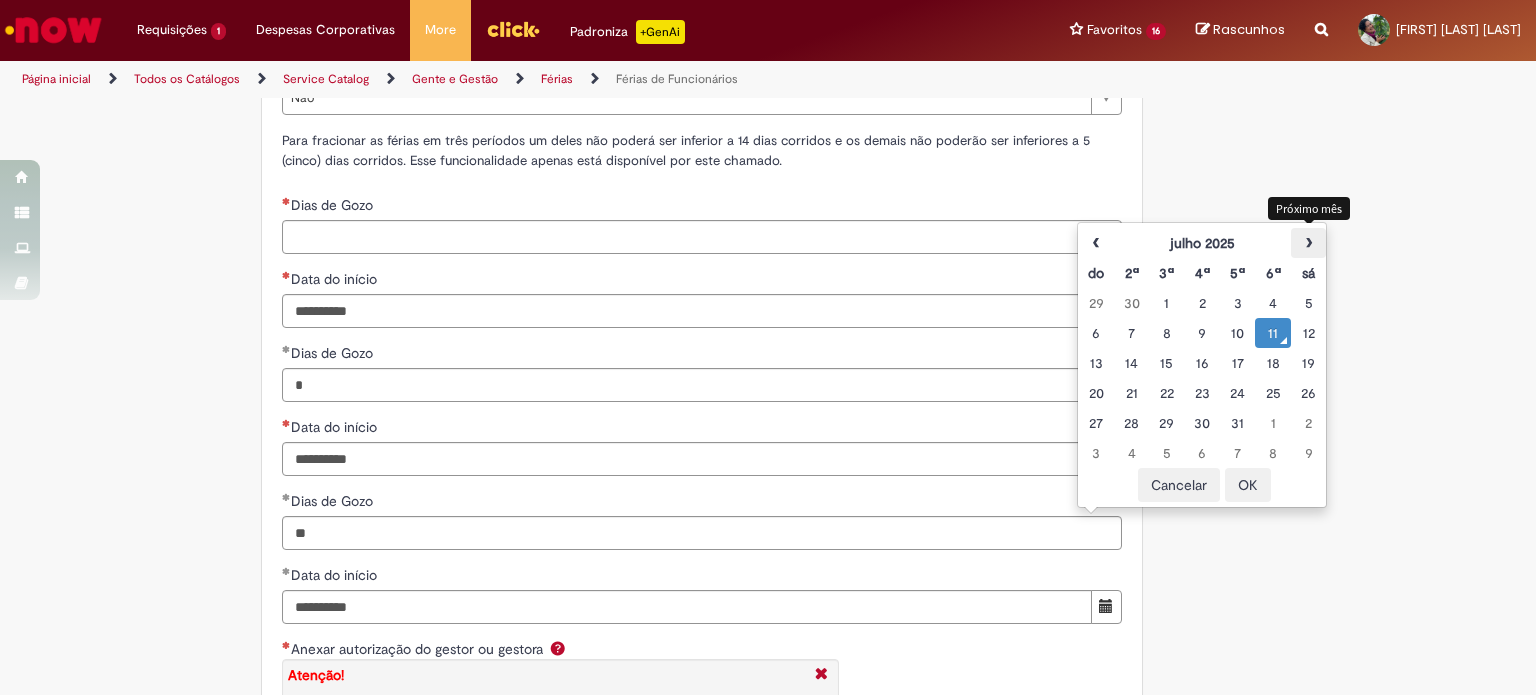 click on "›" at bounding box center (1308, 243) 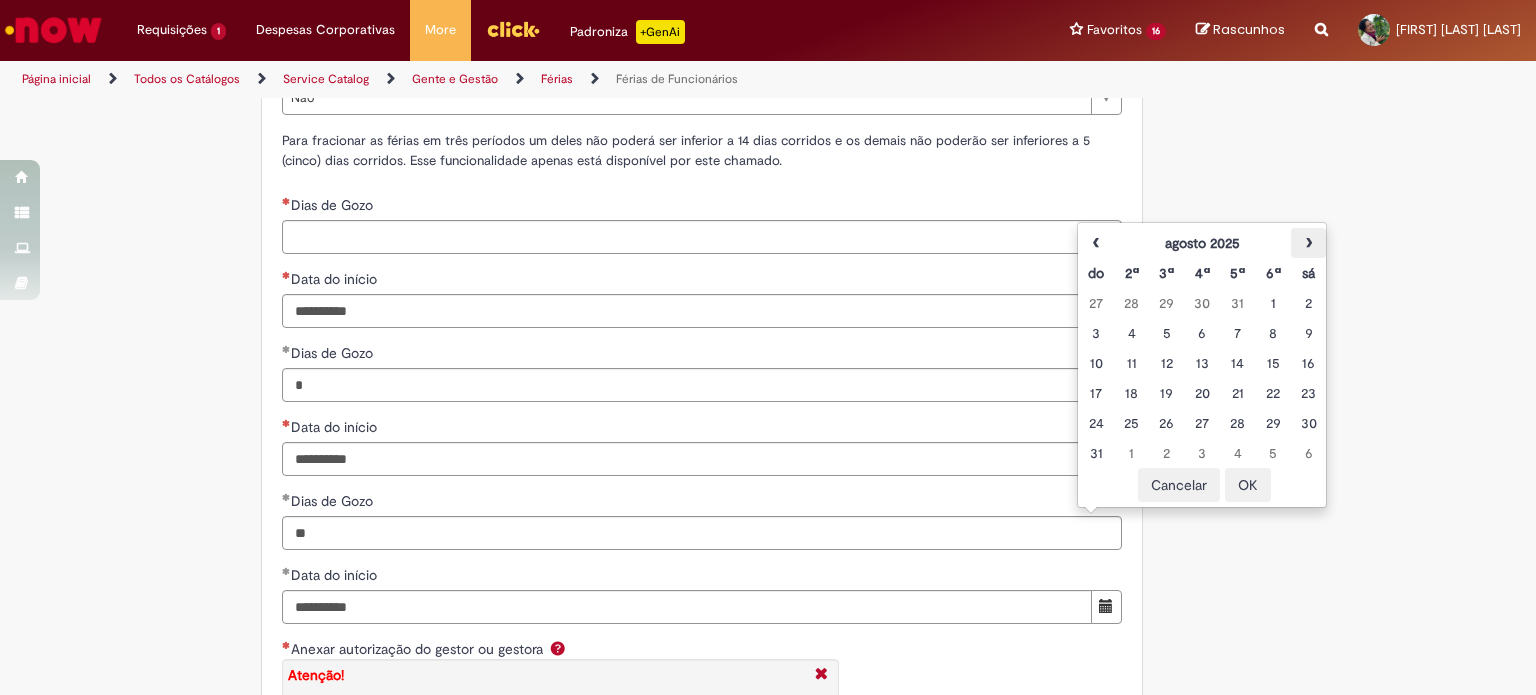 click on "›" at bounding box center [1308, 243] 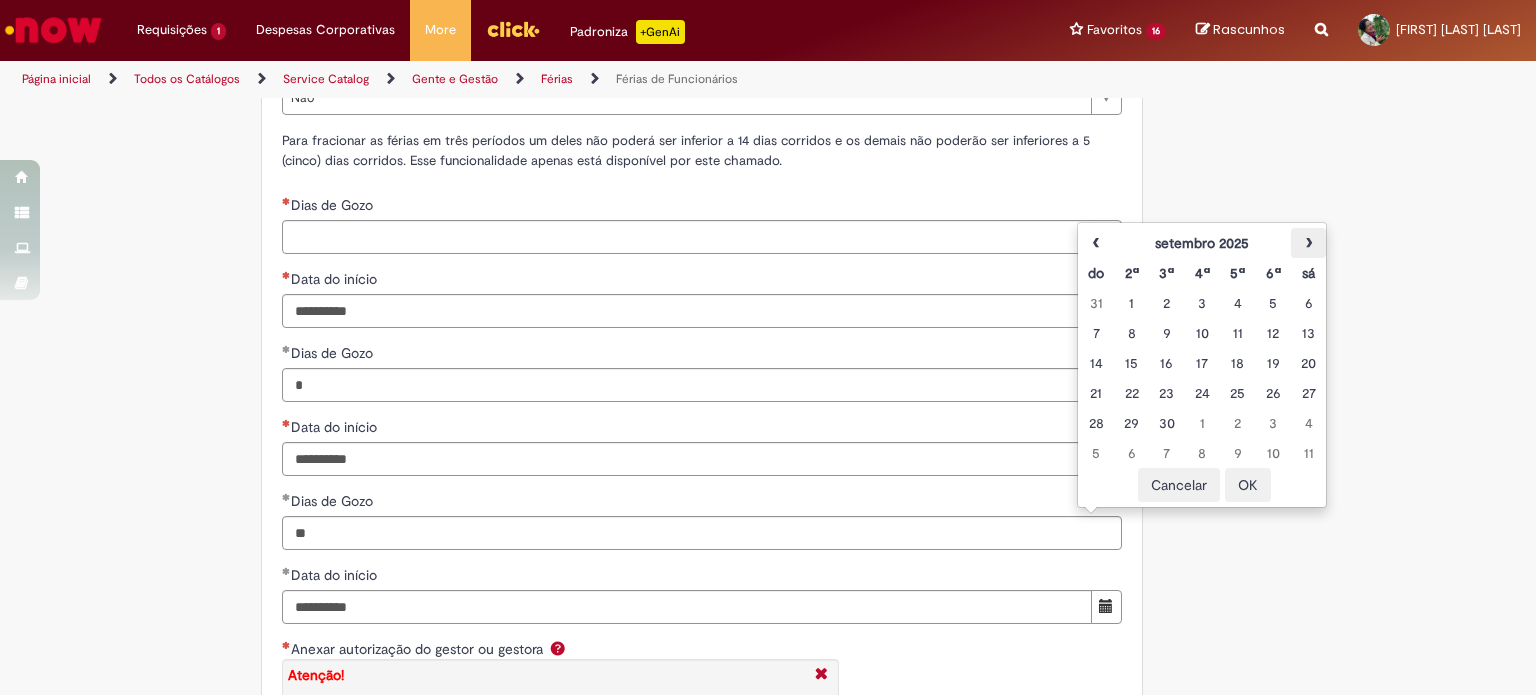 click on "›" at bounding box center (1308, 243) 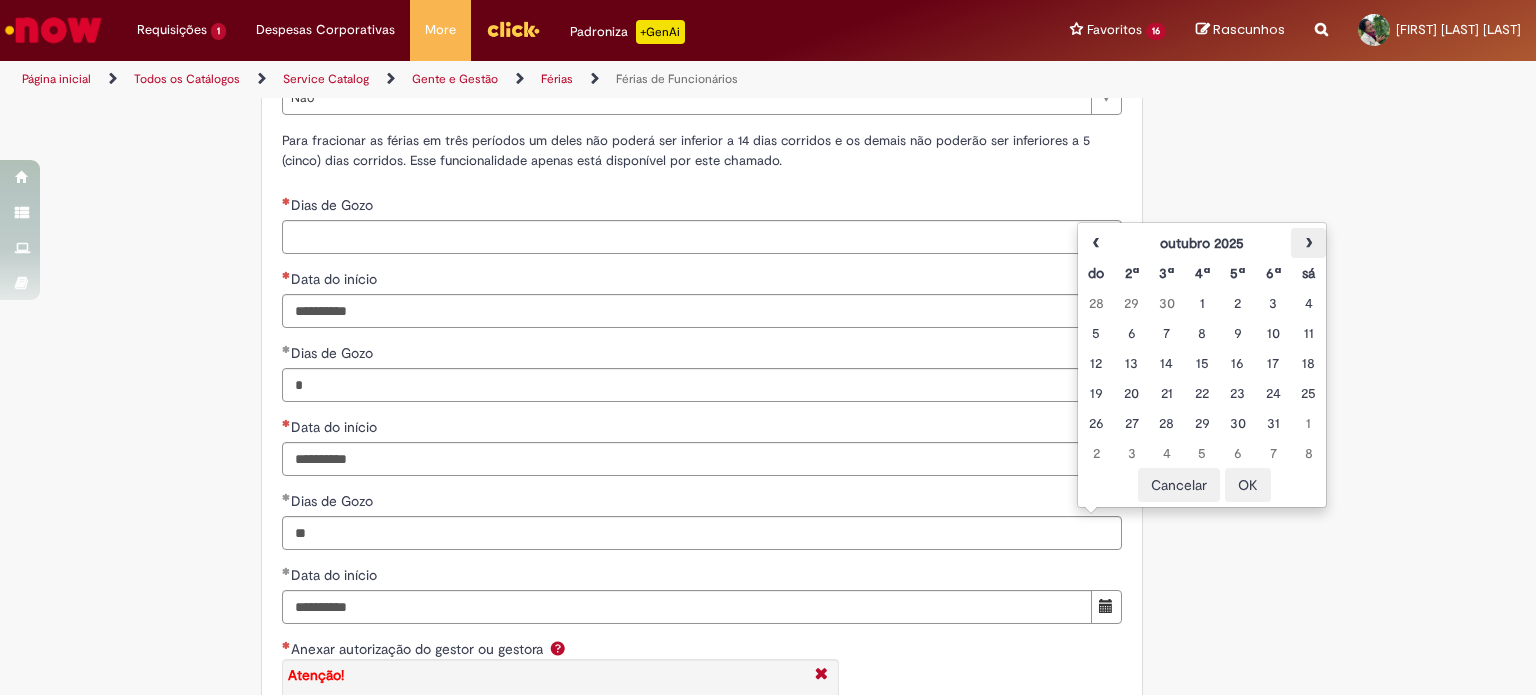 click on "›" at bounding box center (1308, 243) 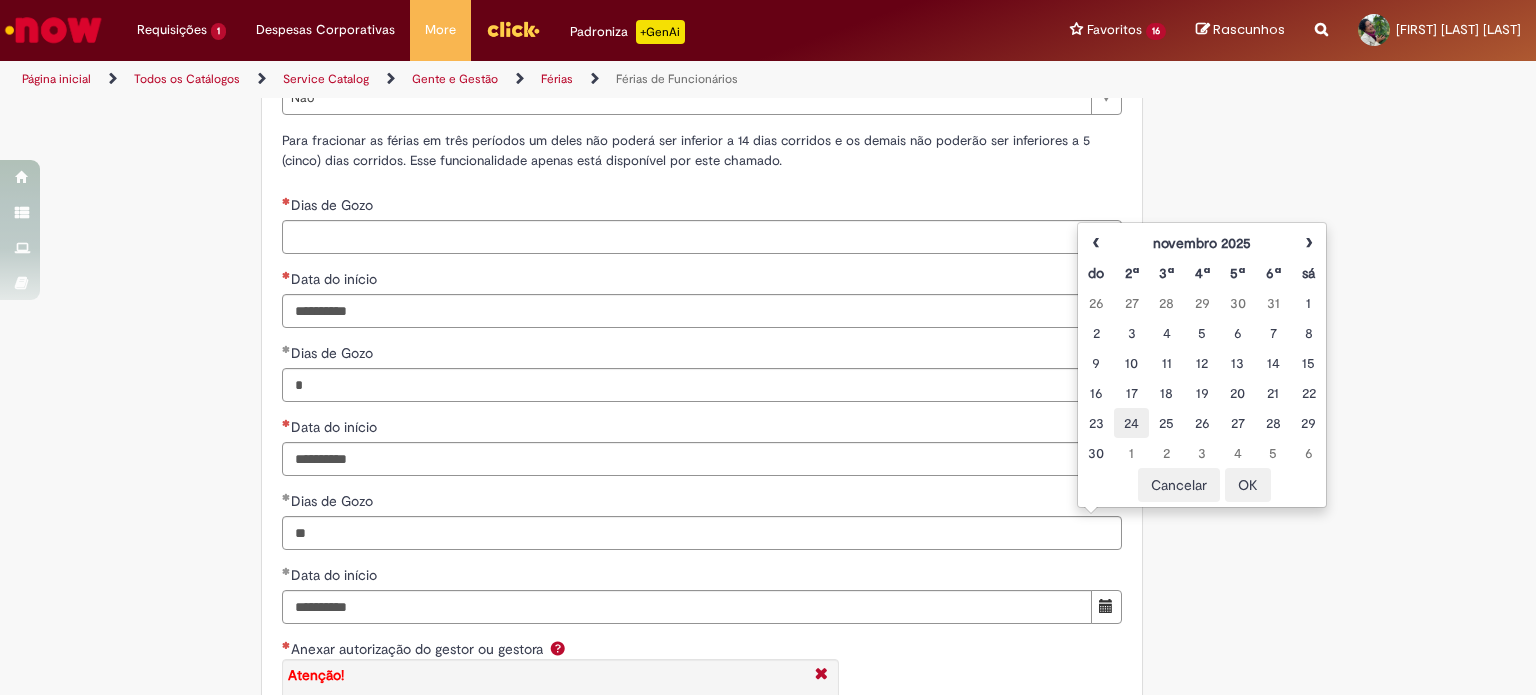 click on "24" at bounding box center (1131, 423) 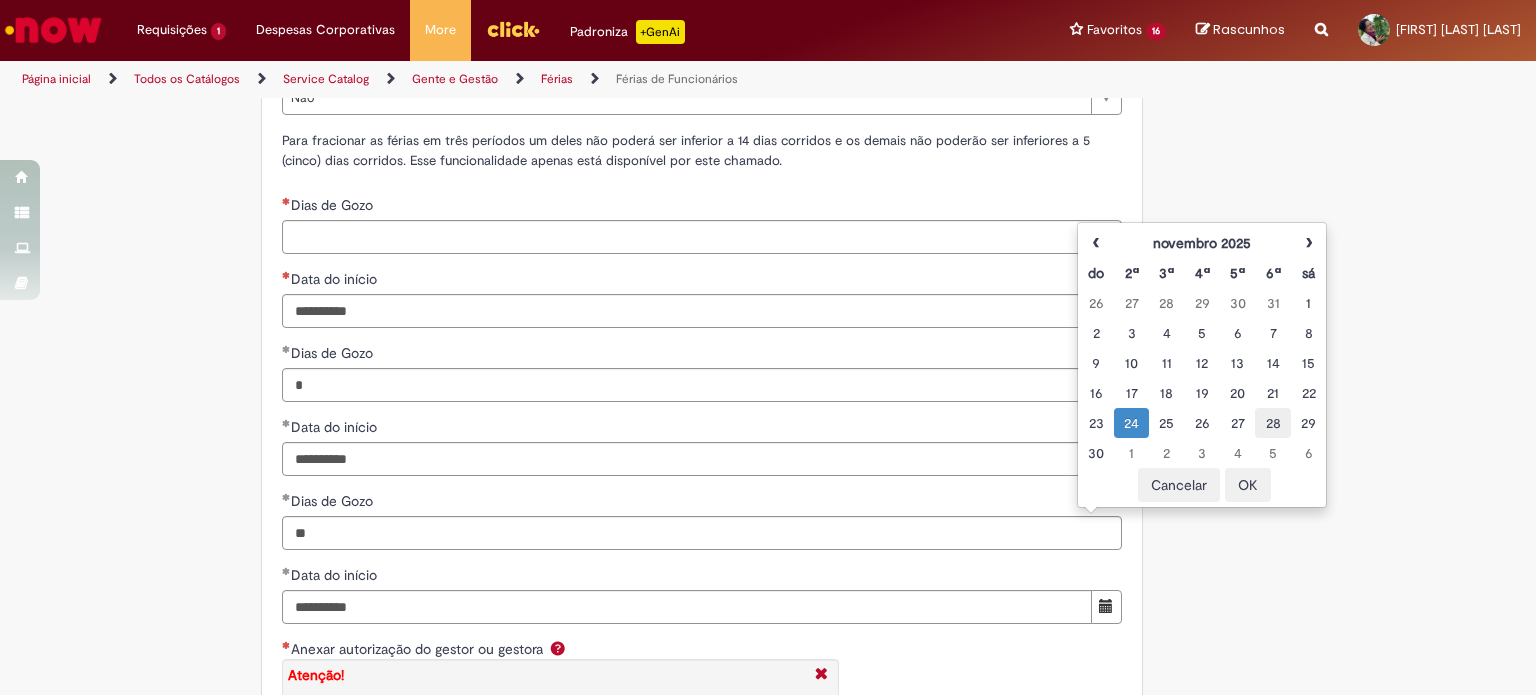 click on "28" at bounding box center (1272, 423) 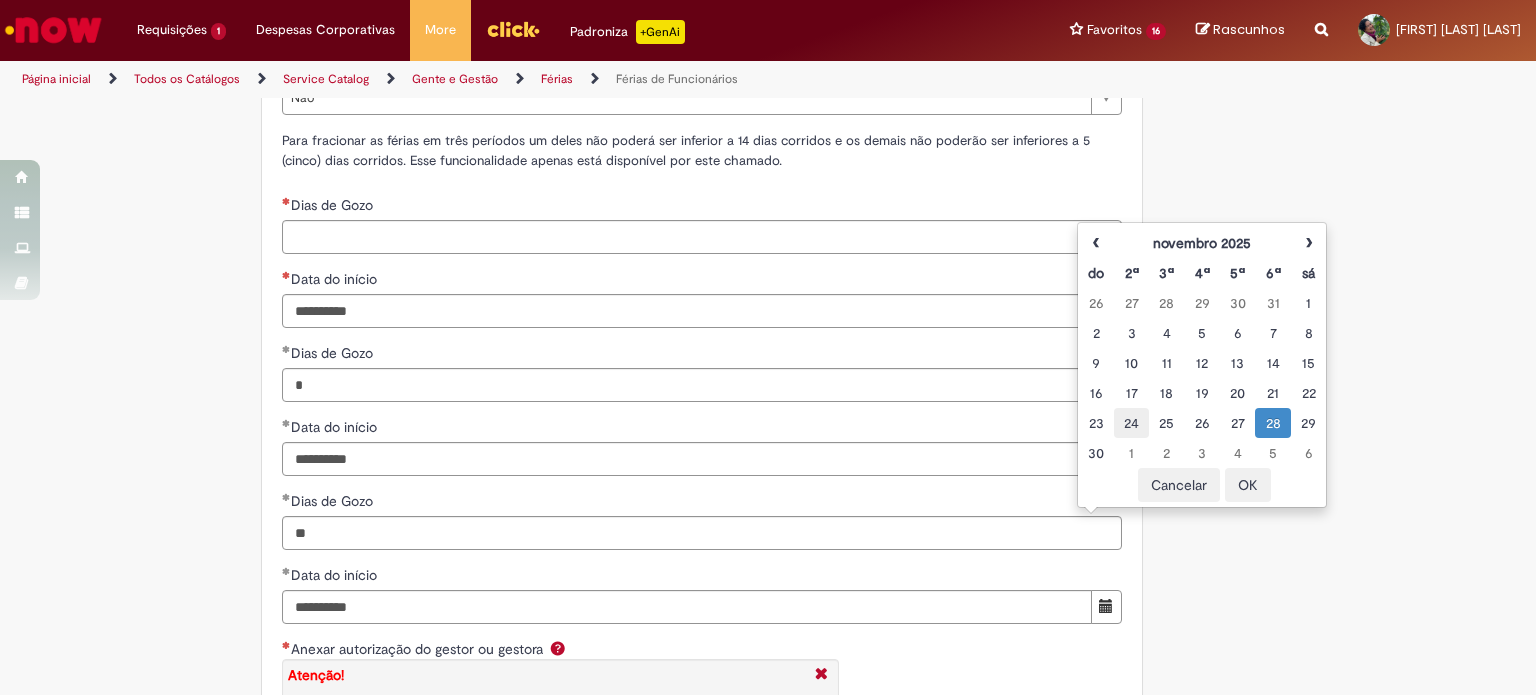 click on "24" at bounding box center (1131, 423) 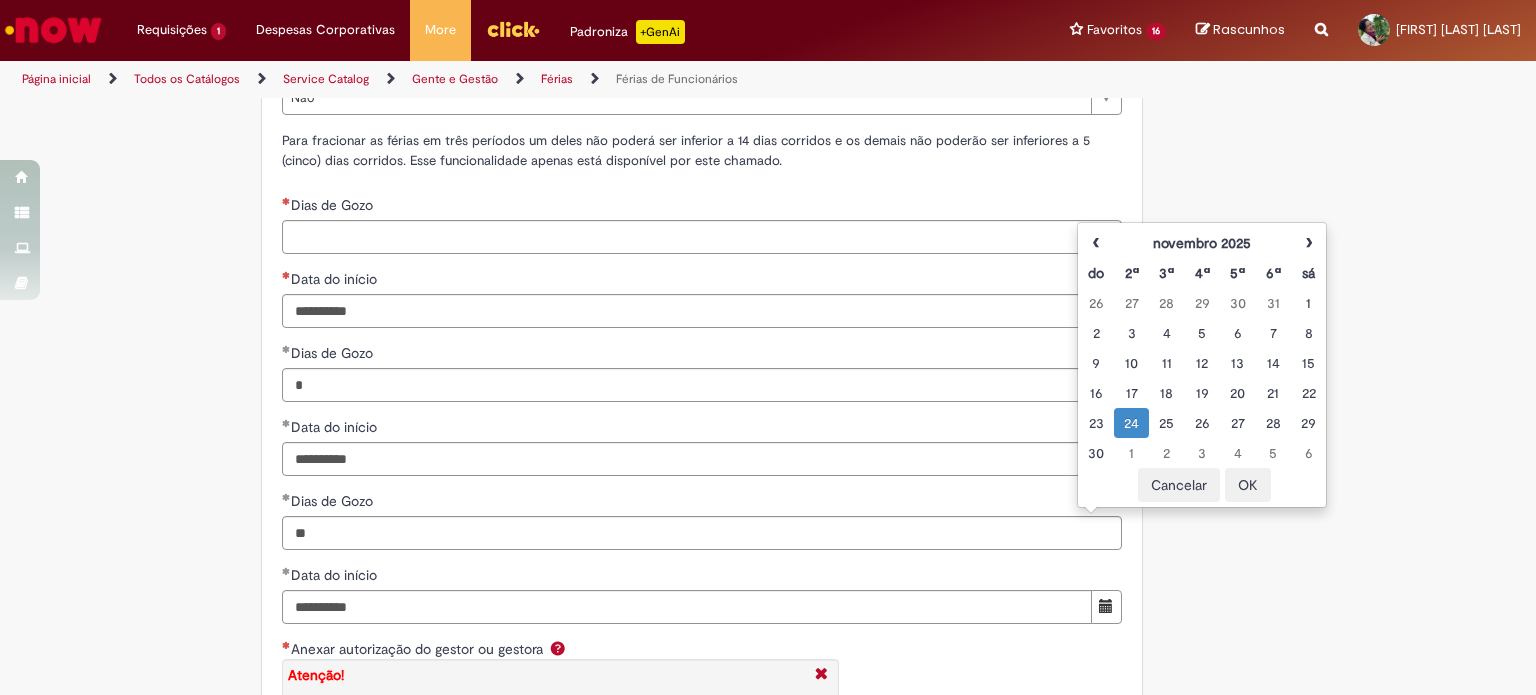 click on "OK" at bounding box center [1248, 485] 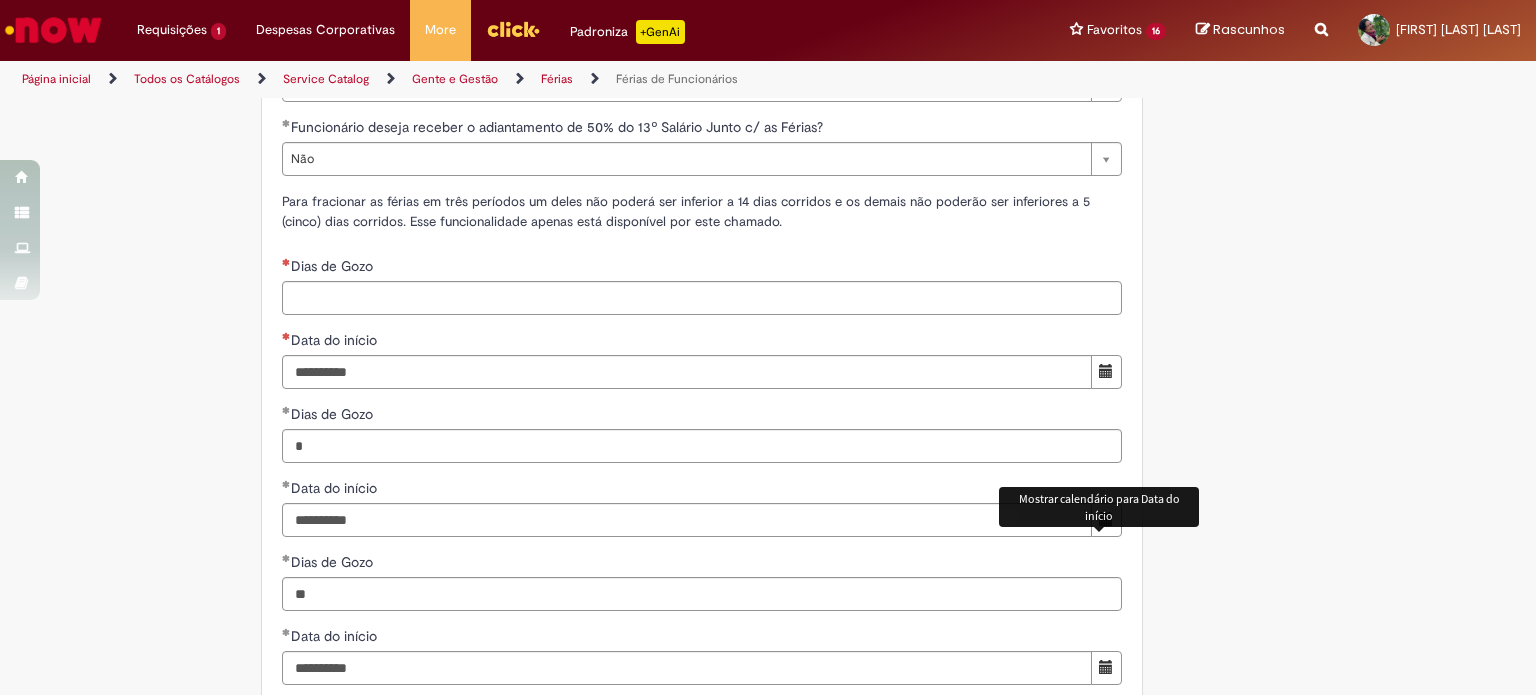 scroll, scrollTop: 2102, scrollLeft: 0, axis: vertical 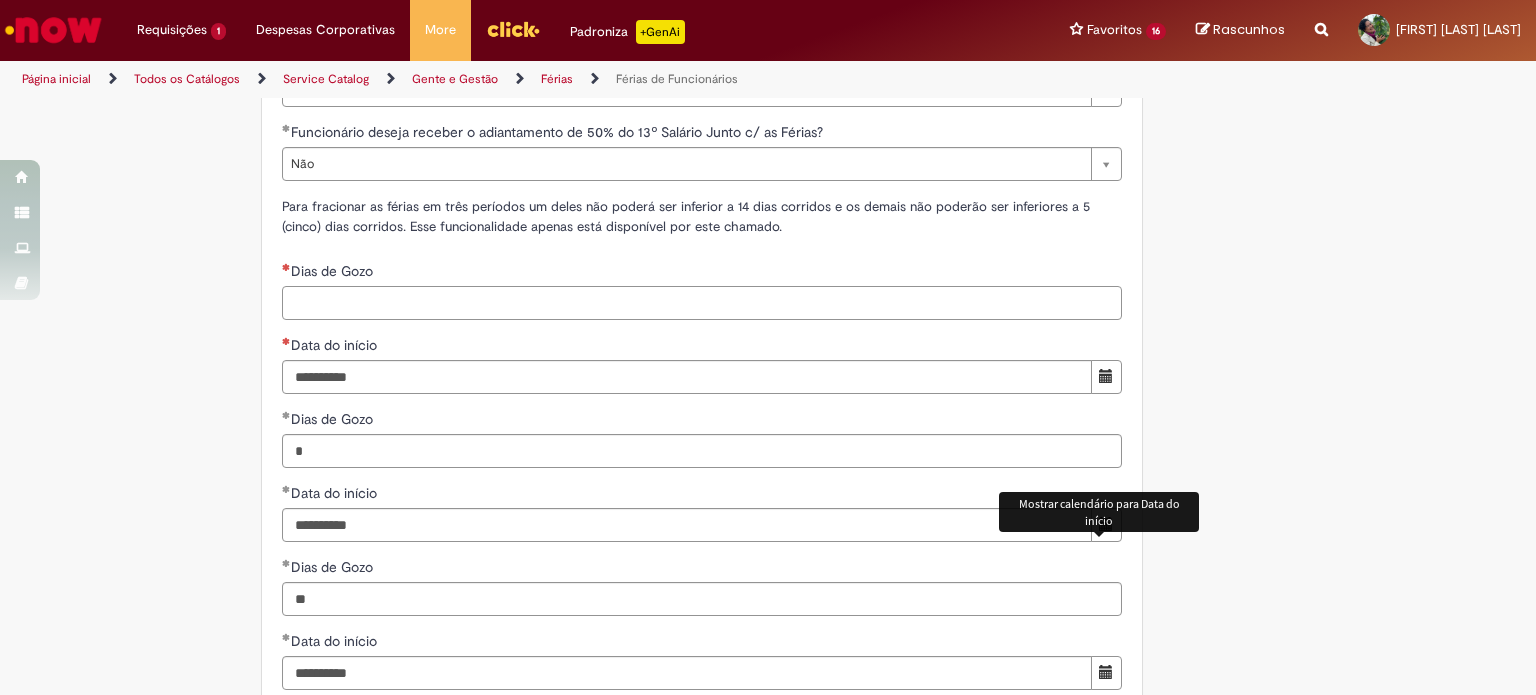 click on "Dias de Gozo" at bounding box center [702, 303] 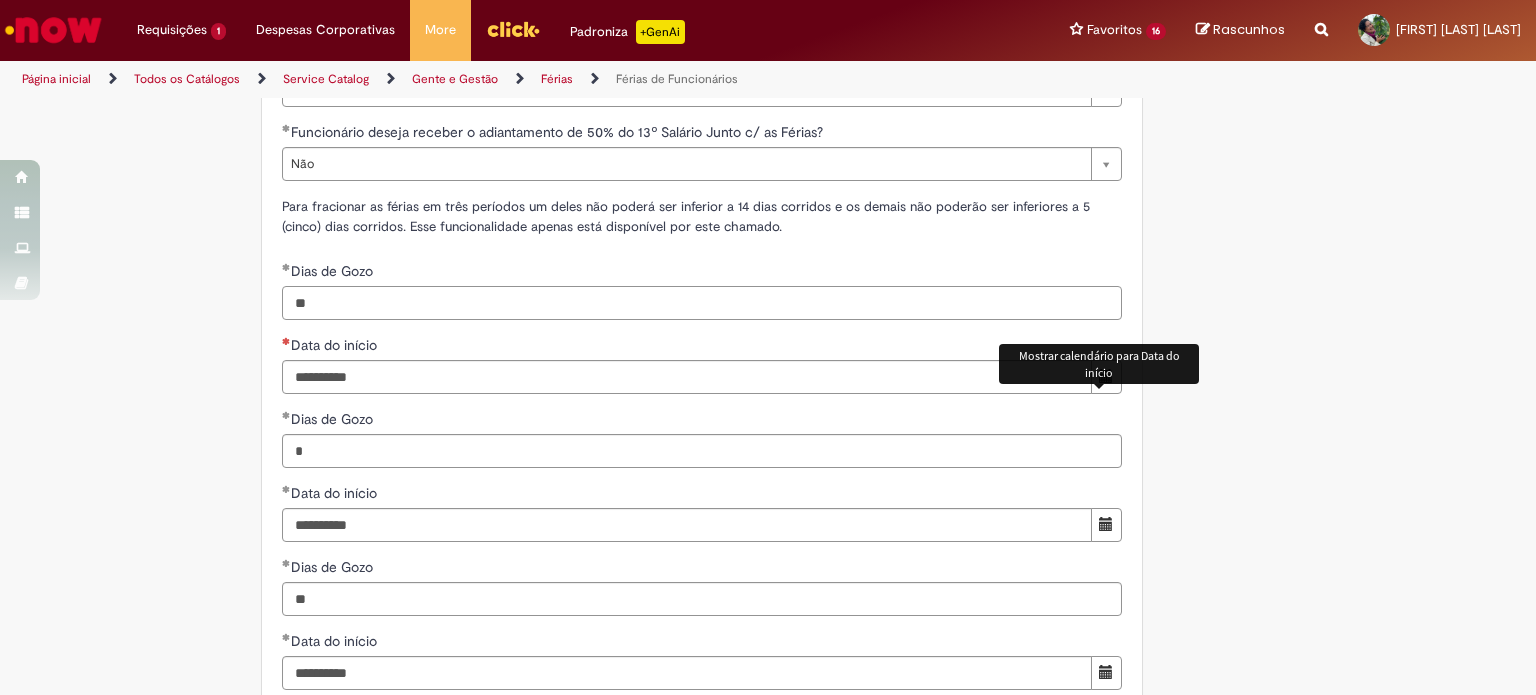 type on "**" 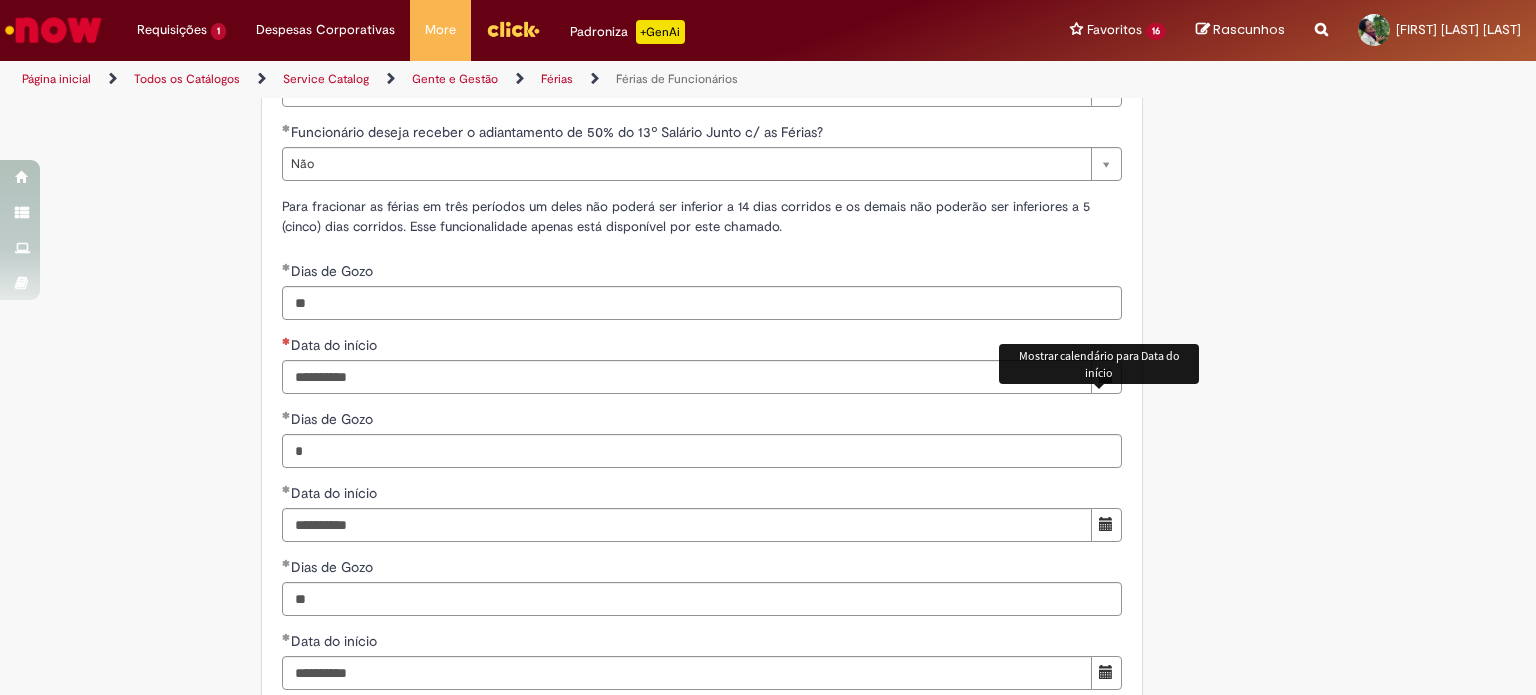 click at bounding box center (1106, 377) 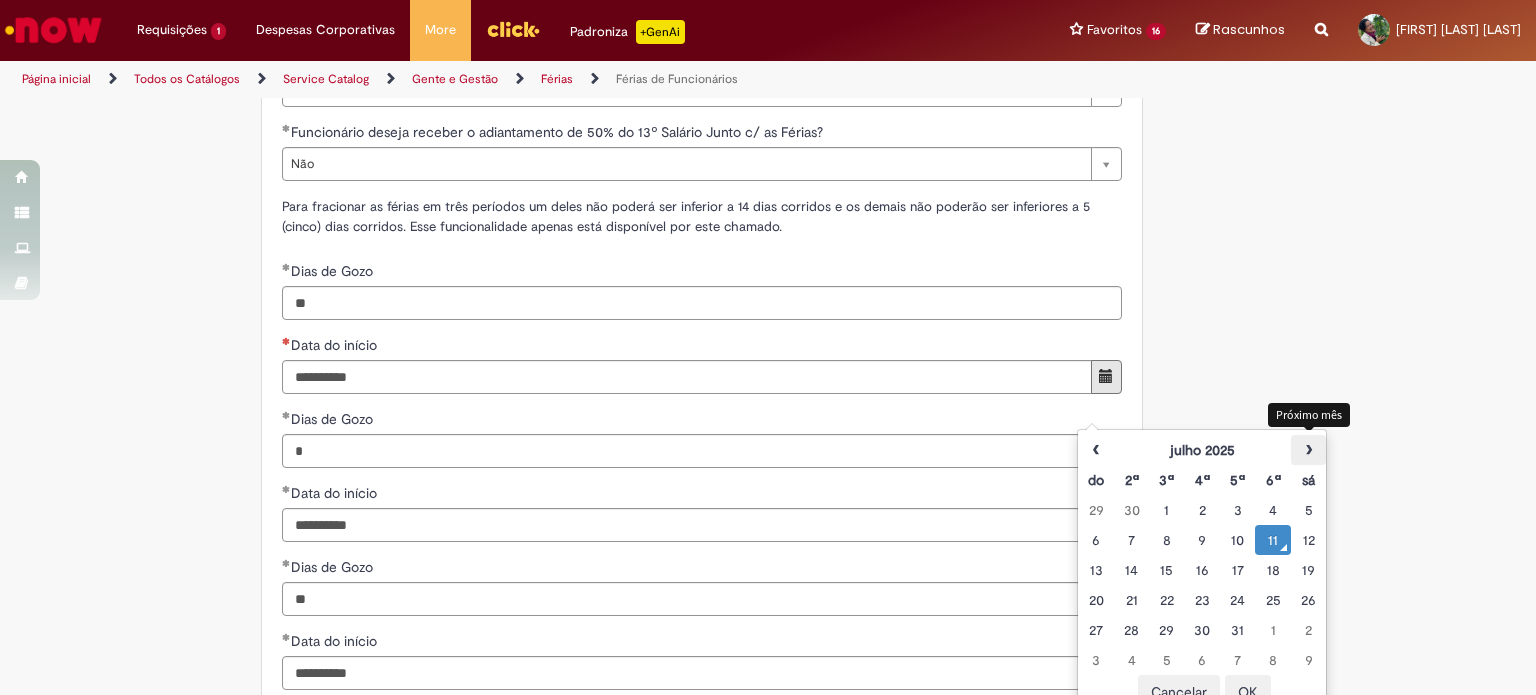 click on "›" at bounding box center (1308, 450) 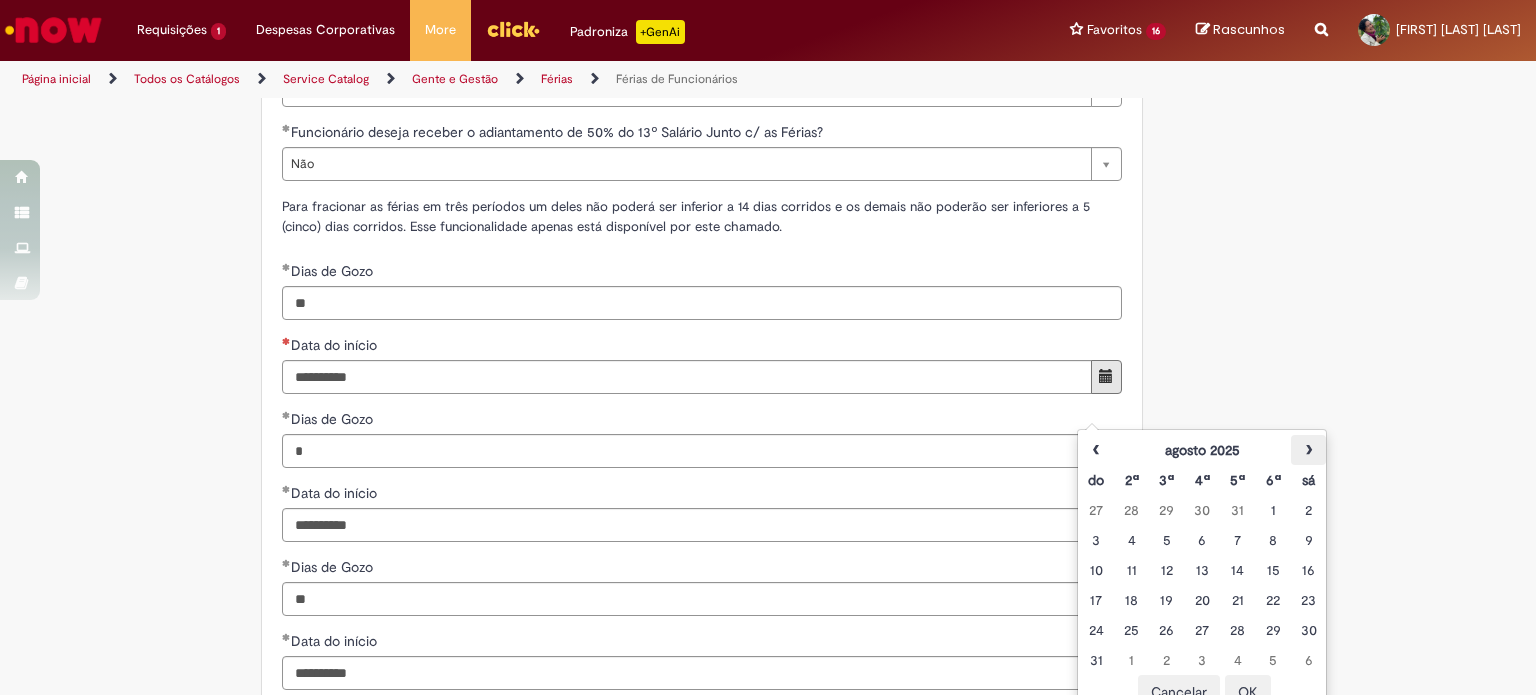 click on "›" at bounding box center [1308, 450] 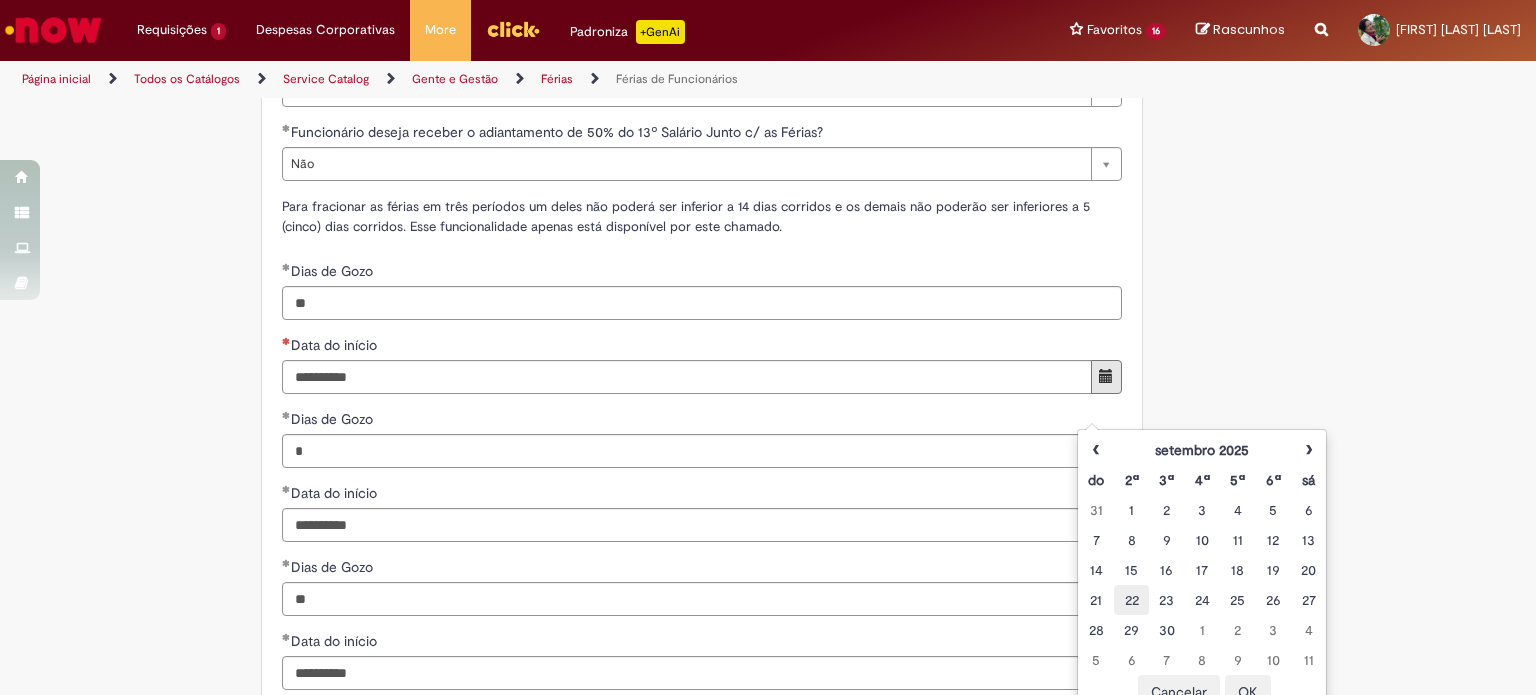 click on "22" at bounding box center [1131, 600] 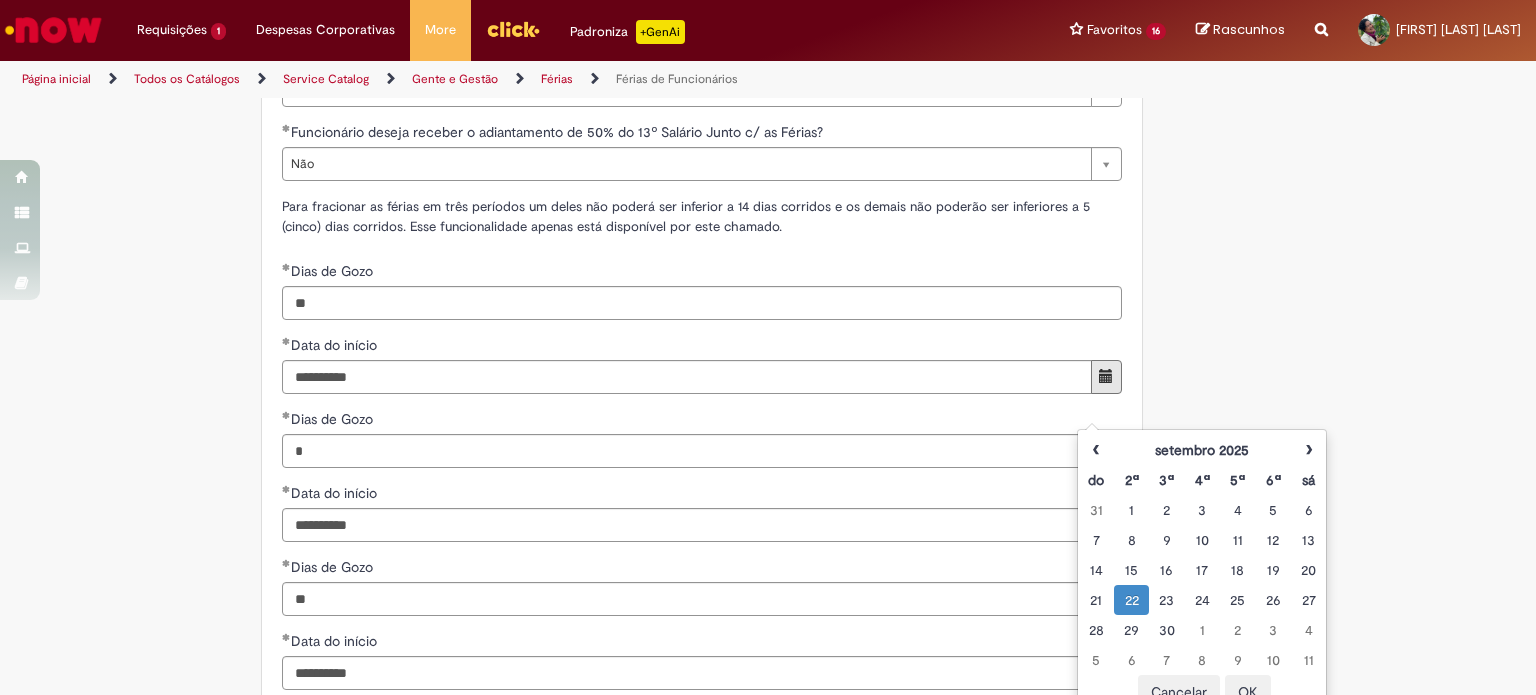 click on "OK" at bounding box center [1248, 692] 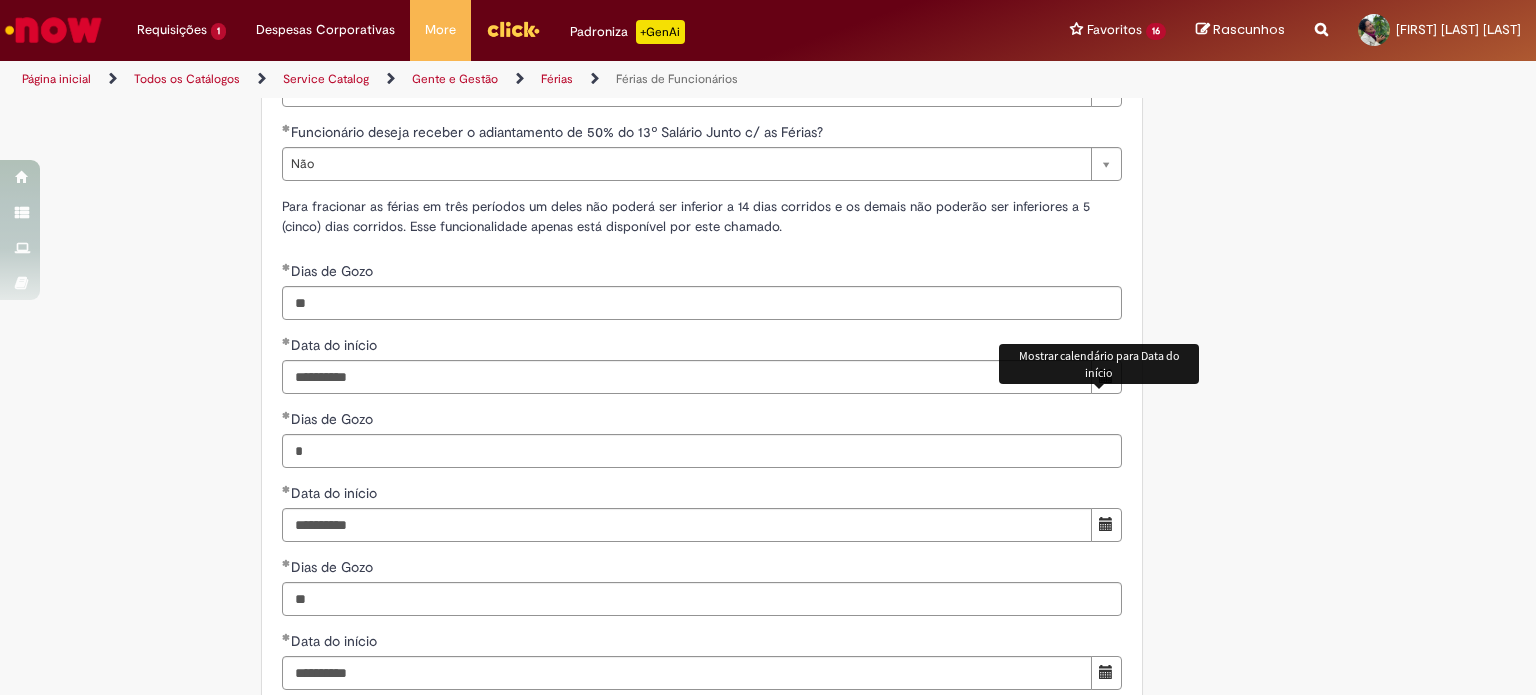 click on "Adicionar a Favoritos
Férias de Funcionários
Oferta destinada para esclarecimento de dúvidas e inclusões/exceções/cancelamentos de férias por exceções.
Utilize esta oferta:
Para ajustar, cancelar ou incluir férias com menos de 35 dias para o início;
Para fracionar suas férias em 03 períodos (se elegível);
Caso Click apresente alguma instabilidade no serviço de Férias que, mesmo após você abrir um  incidente  (e tiver evidência do número), não for corrigido por completo ou  em tempo de ajustar no próprio sistema;
> Para incluir, alterar ou cancelar Férias dentro do prazo de 35 dias de antecedência, é só acessar  Portal Click  > Você > Férias; > Para acessar a Diretriz de Férias, basta  clicar aqui
> Ficou com dúvidas sobre Férias via Termo? É só acessar a   FAQ – Fluxo de alteração de férias por exceção no Click Dúvidas Trabalhistas ." at bounding box center [768, -306] 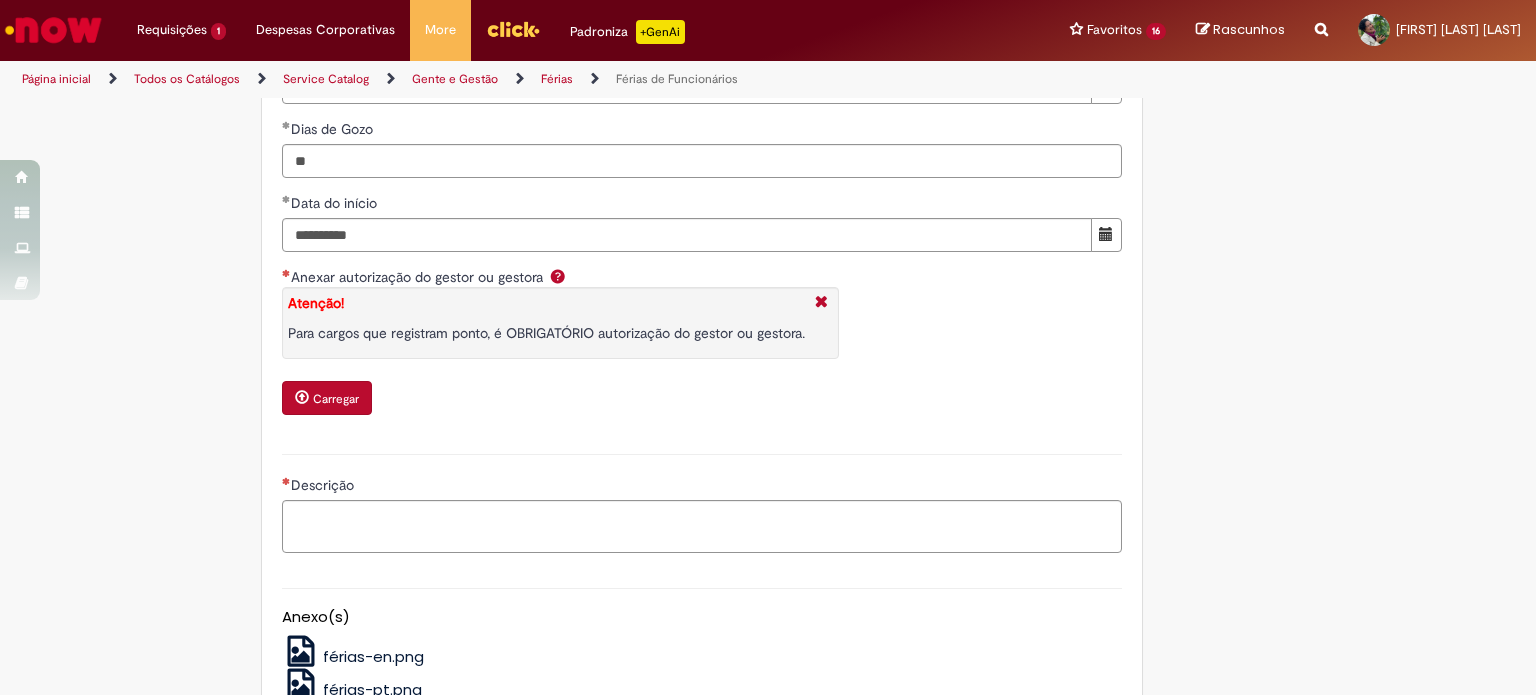 scroll, scrollTop: 2571, scrollLeft: 0, axis: vertical 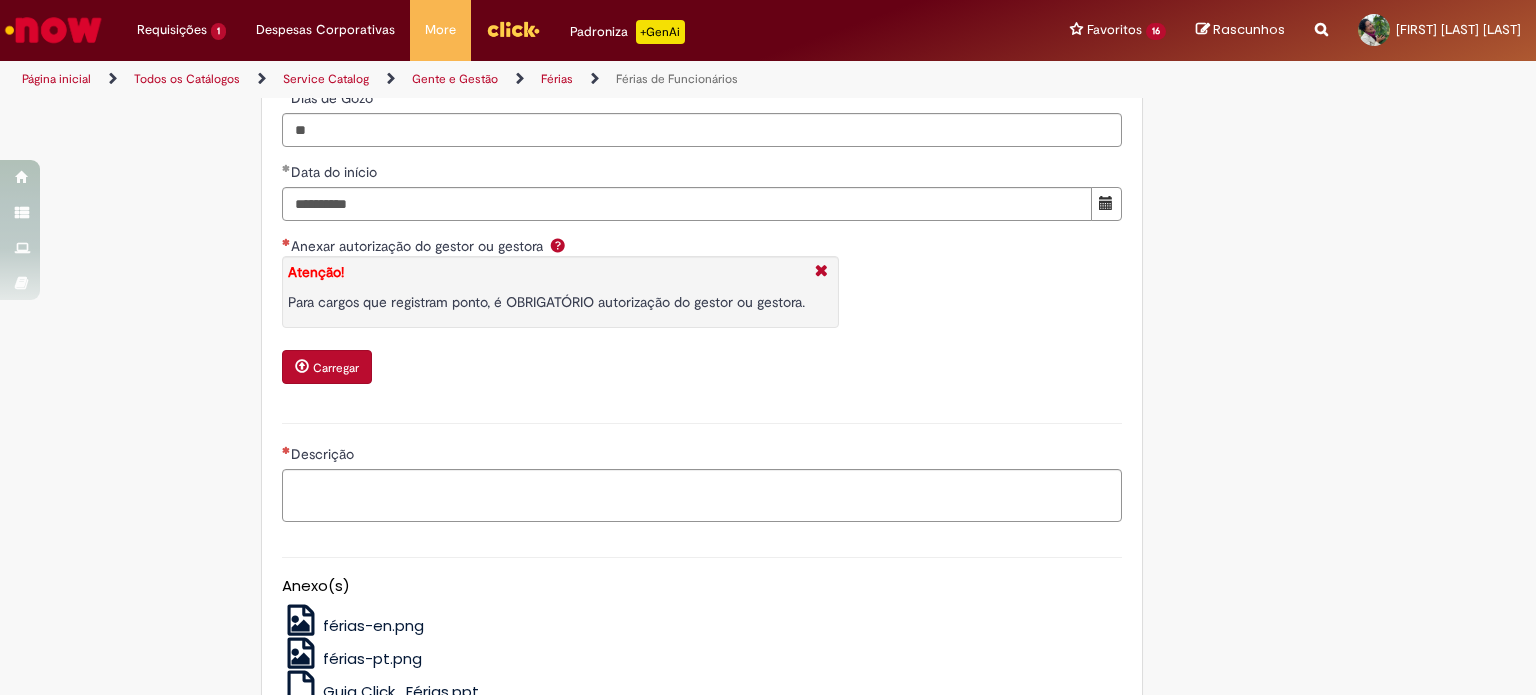 click on "Carregar" at bounding box center (336, 368) 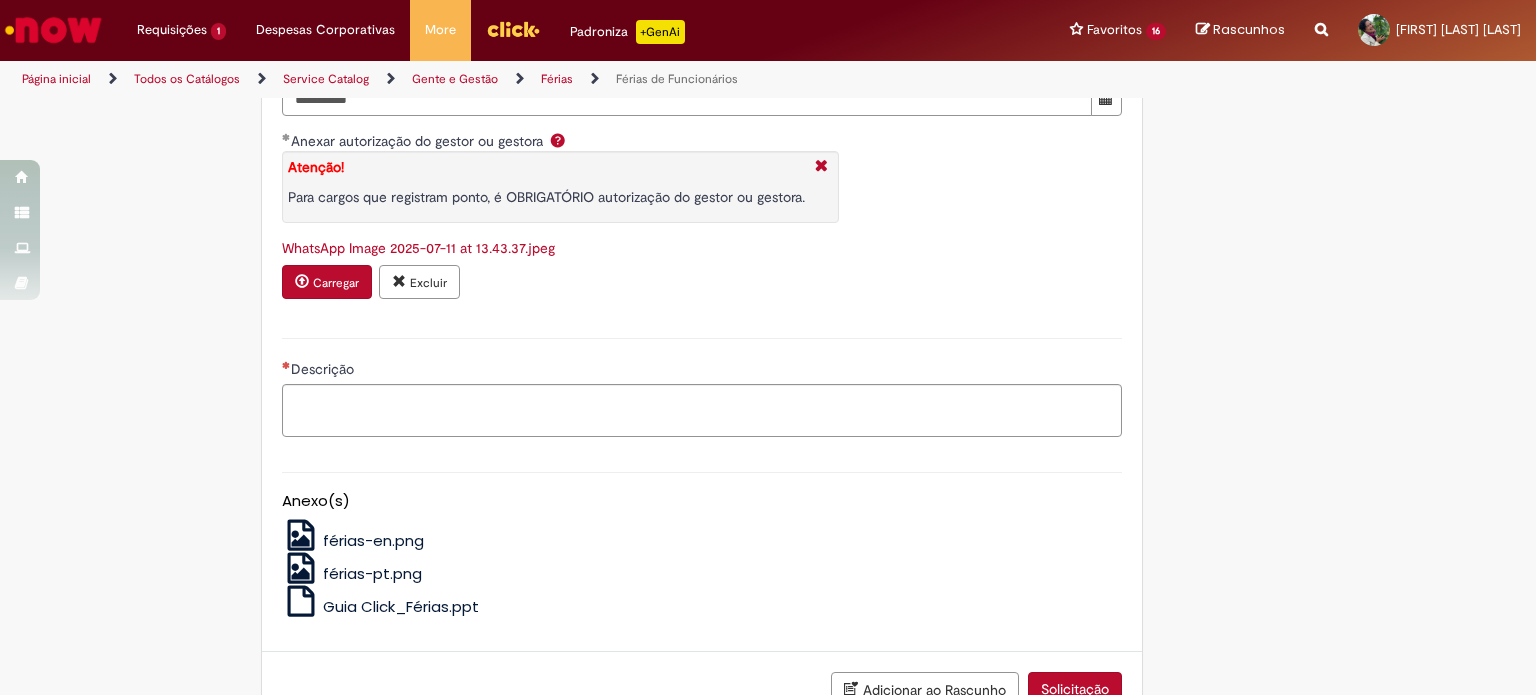 scroll, scrollTop: 2718, scrollLeft: 0, axis: vertical 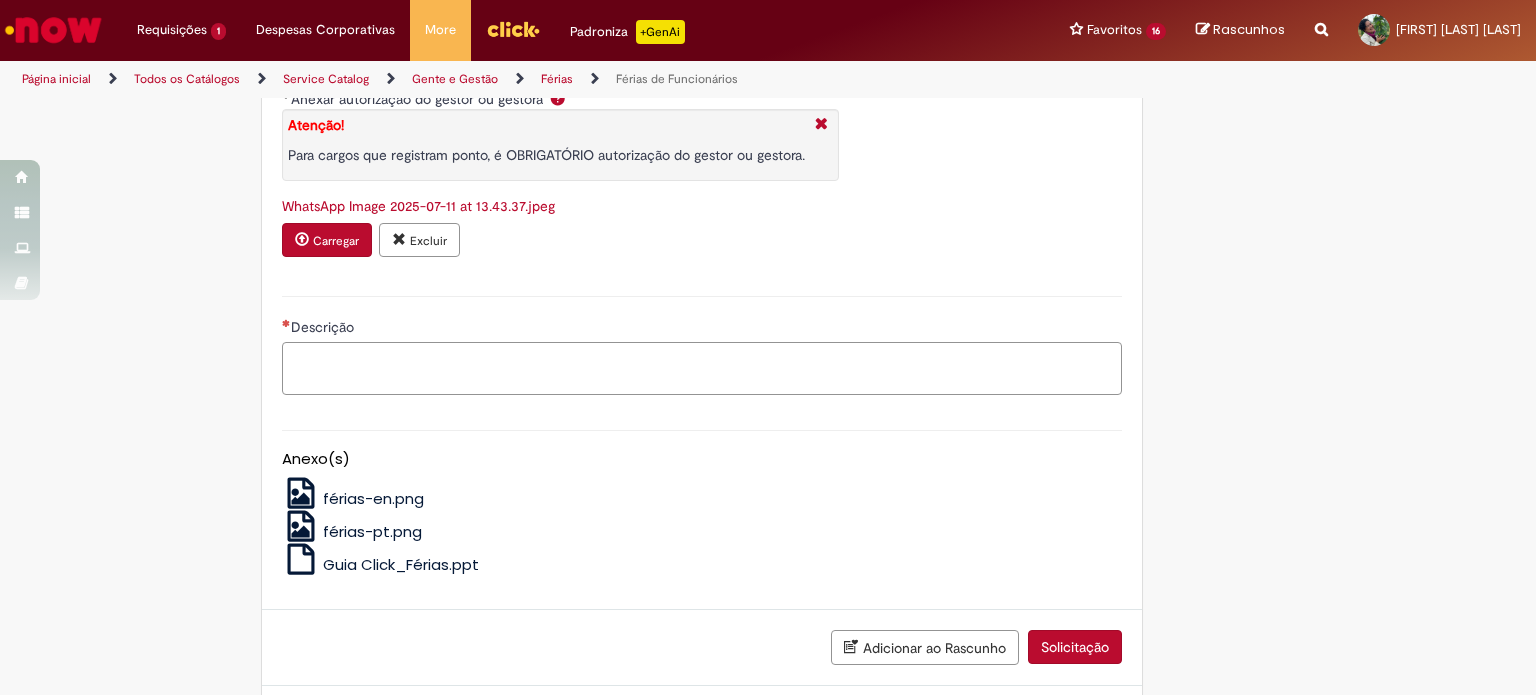 click on "Descrição" at bounding box center [702, 369] 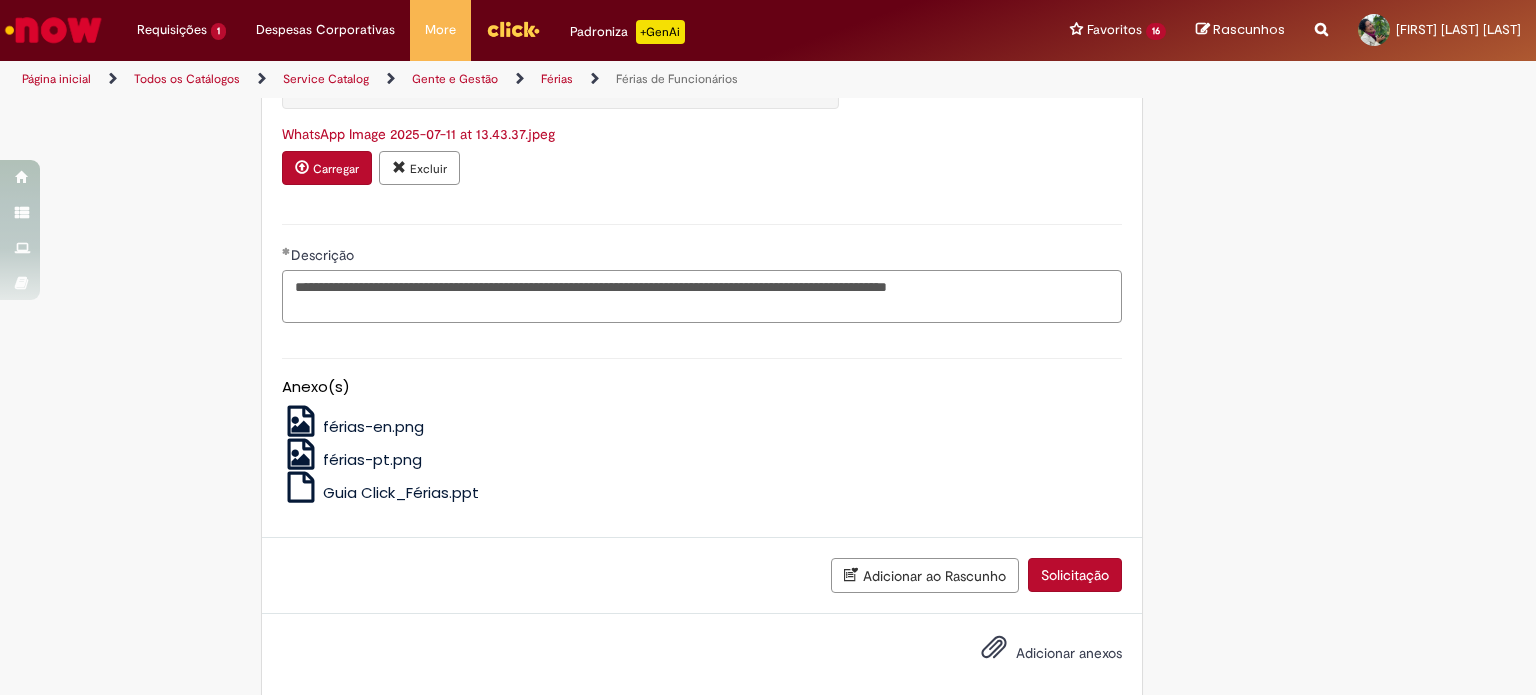 scroll, scrollTop: 2847, scrollLeft: 0, axis: vertical 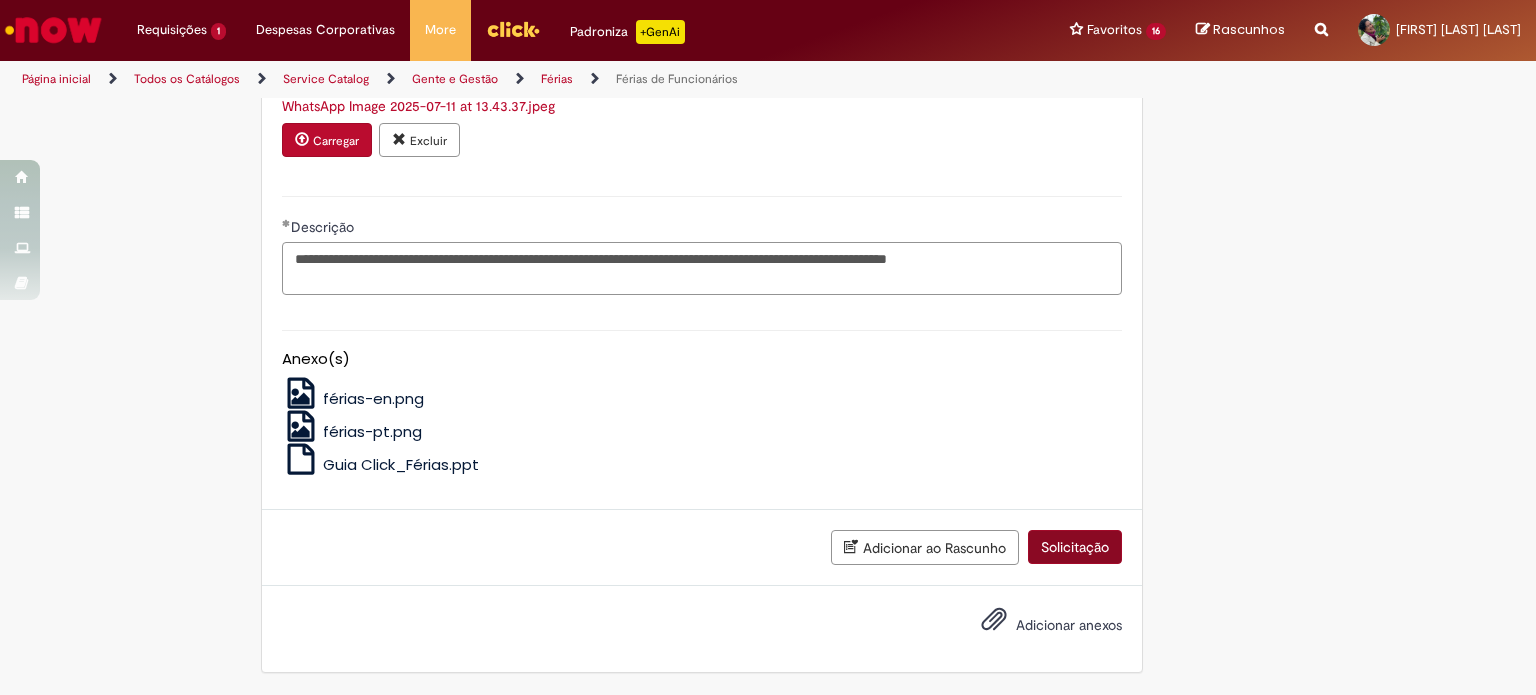 type on "**********" 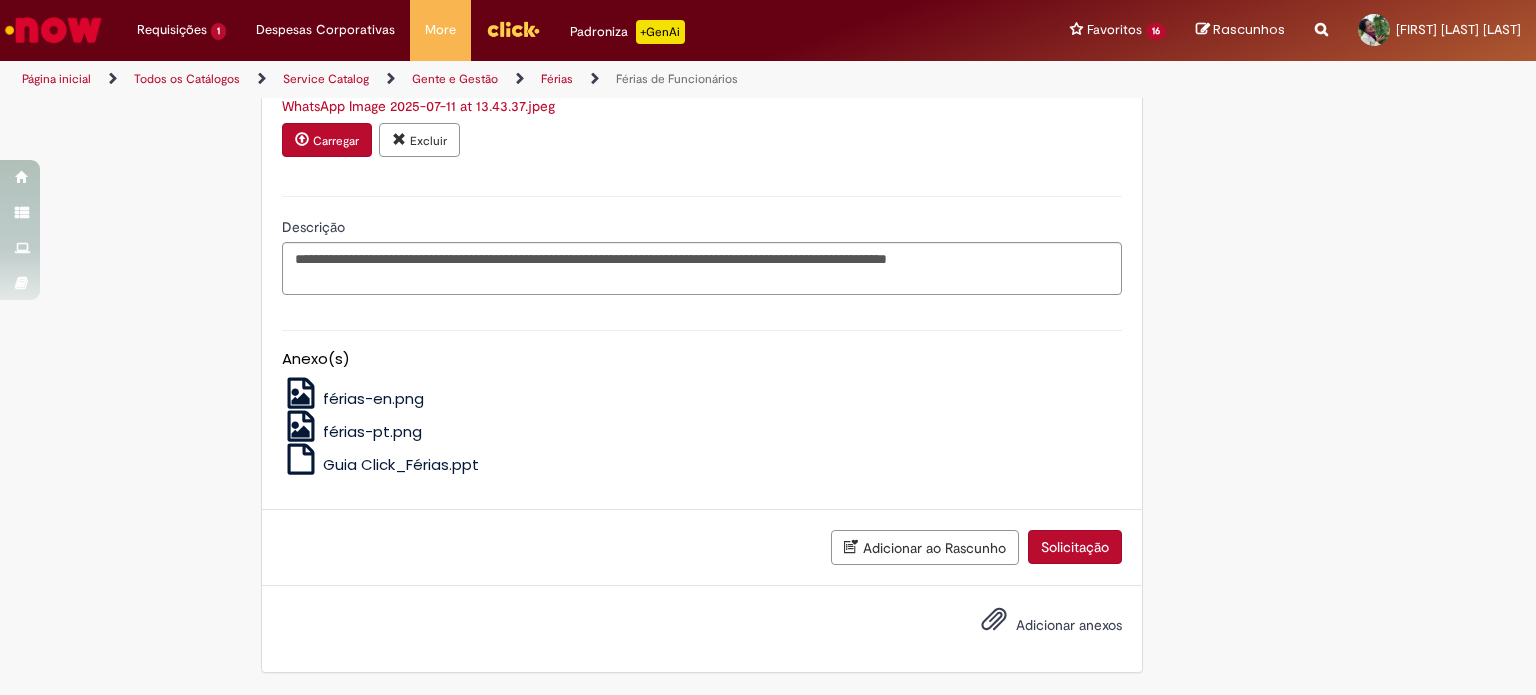 click on "Solicitação" at bounding box center [1075, 547] 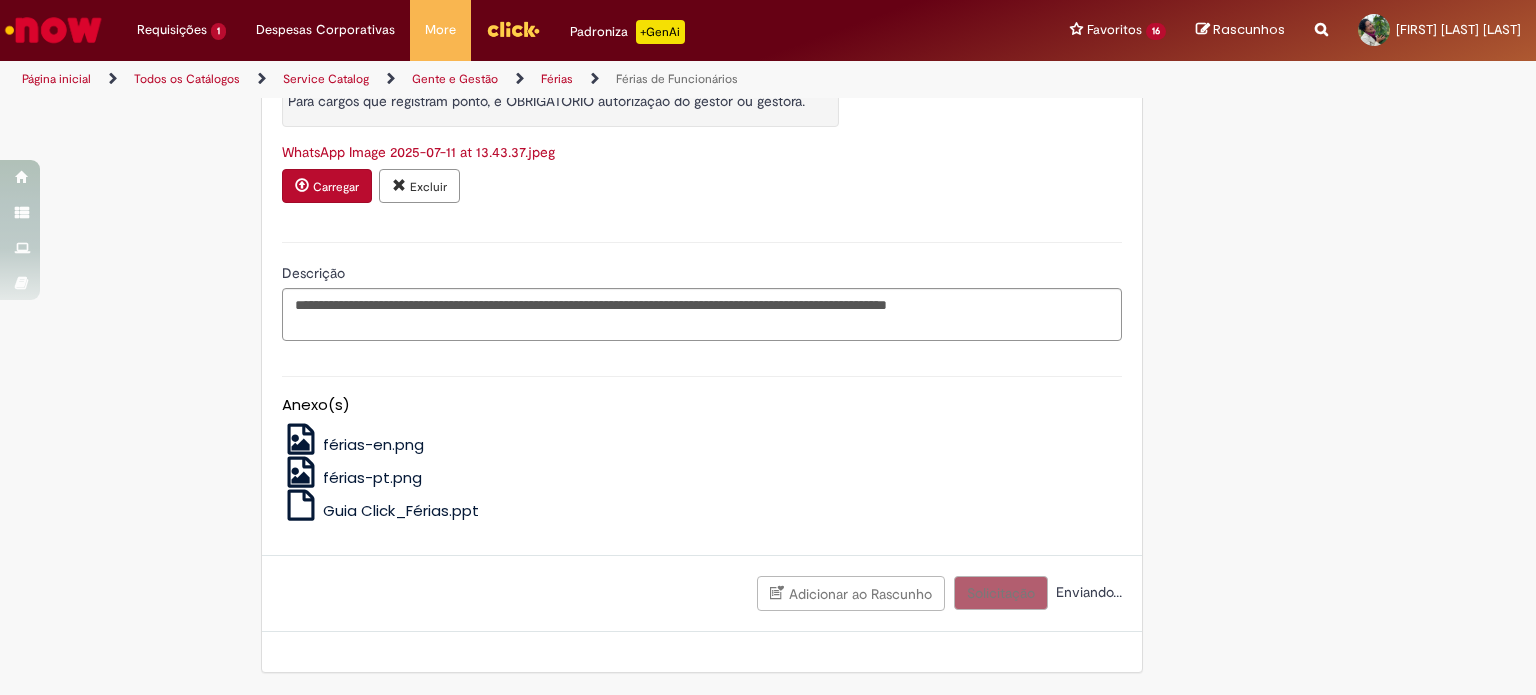scroll, scrollTop: 2801, scrollLeft: 0, axis: vertical 